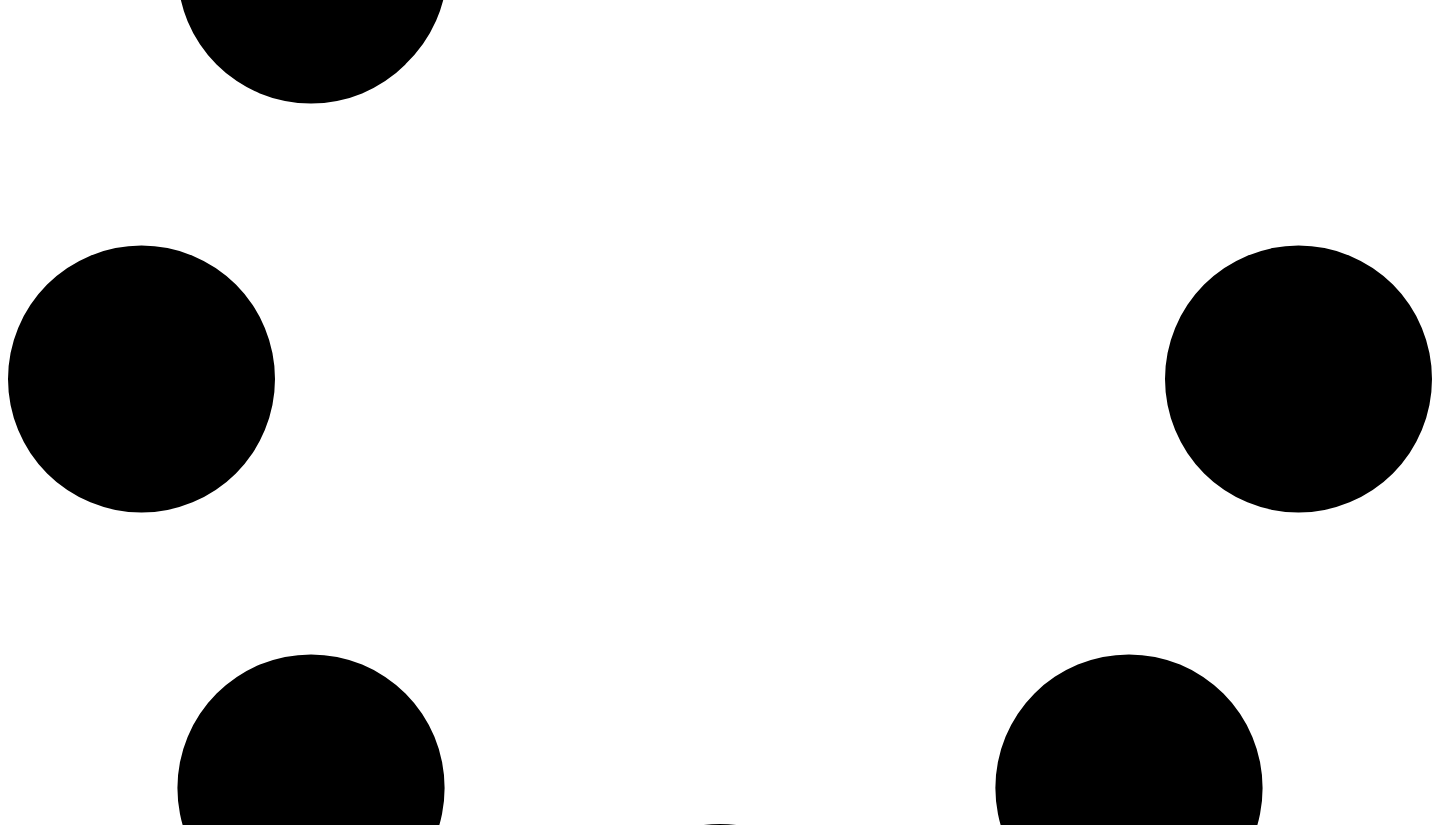 scroll, scrollTop: 0, scrollLeft: 0, axis: both 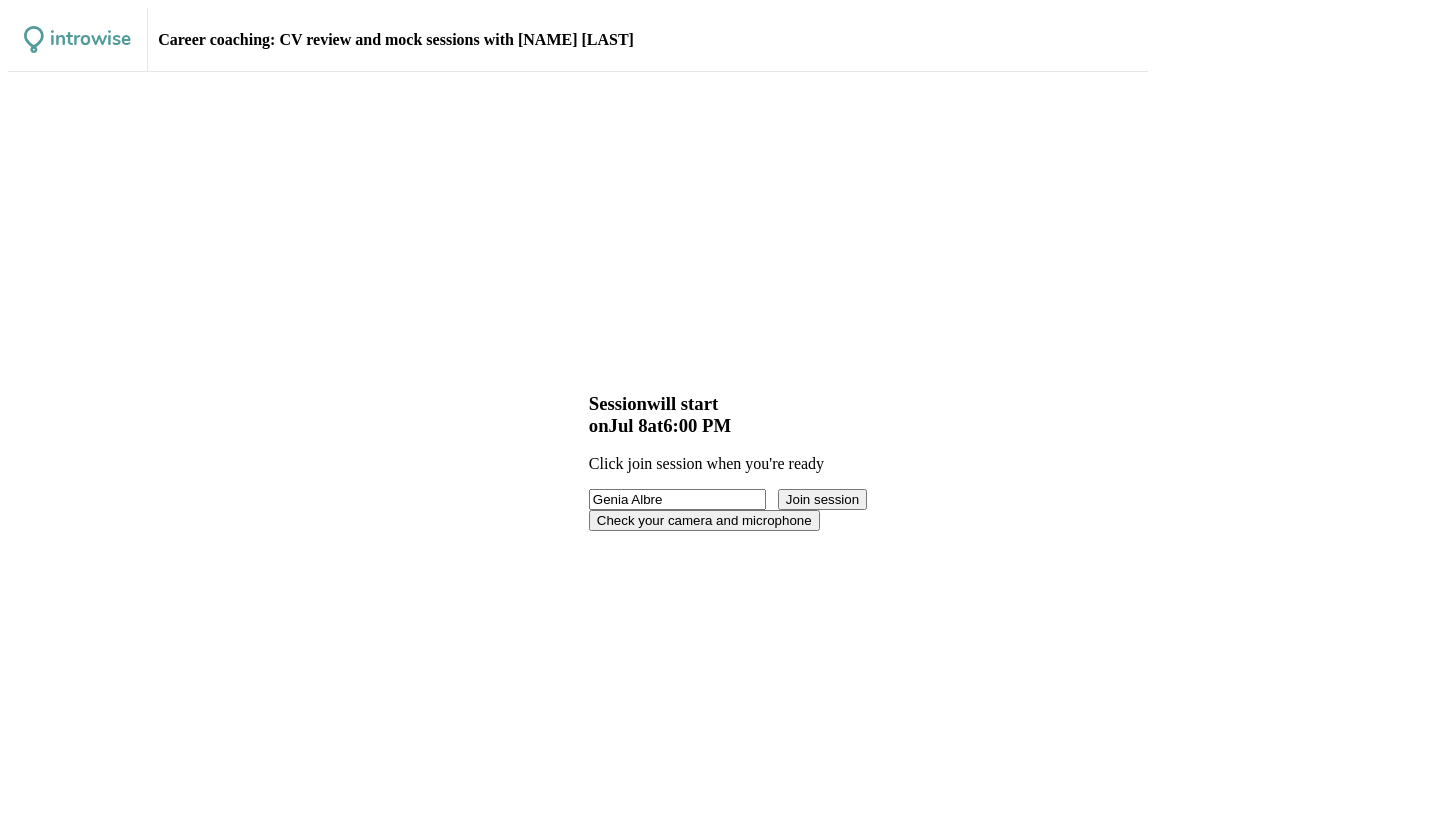 click on "Join session" at bounding box center (822, 499) 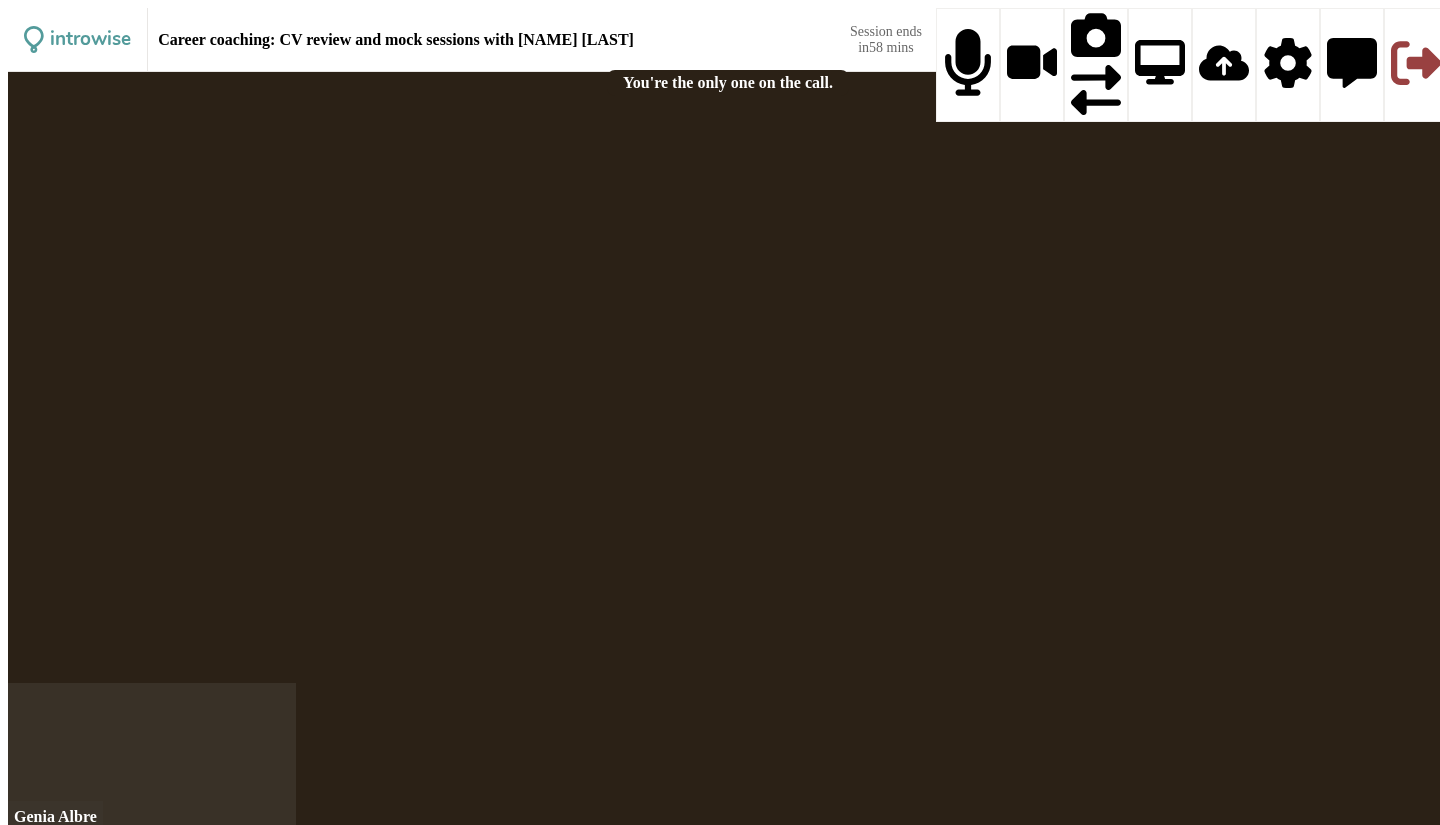 click at bounding box center (728, 377) 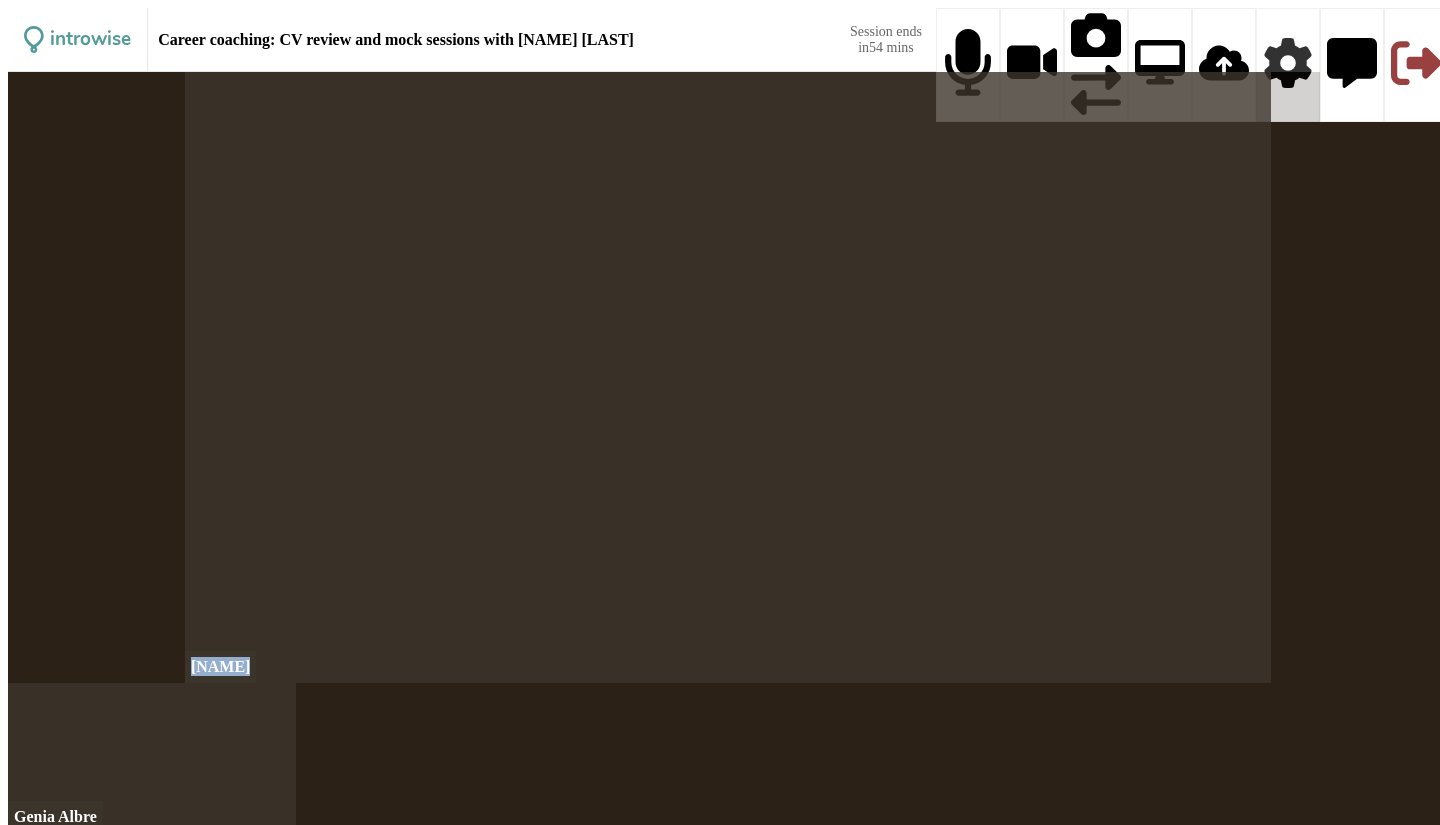 click at bounding box center (1288, 63) 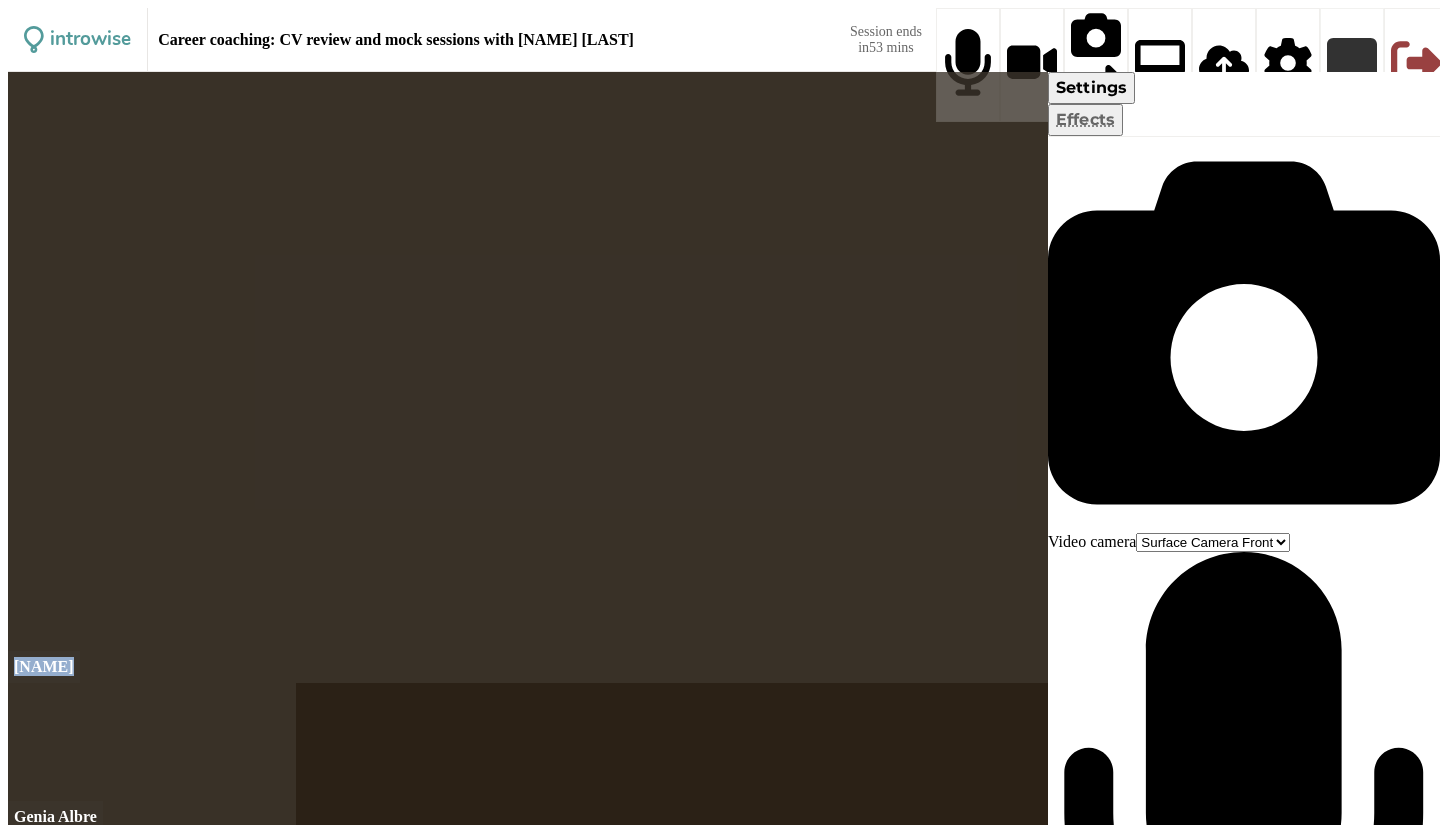 click at bounding box center [1352, 63] 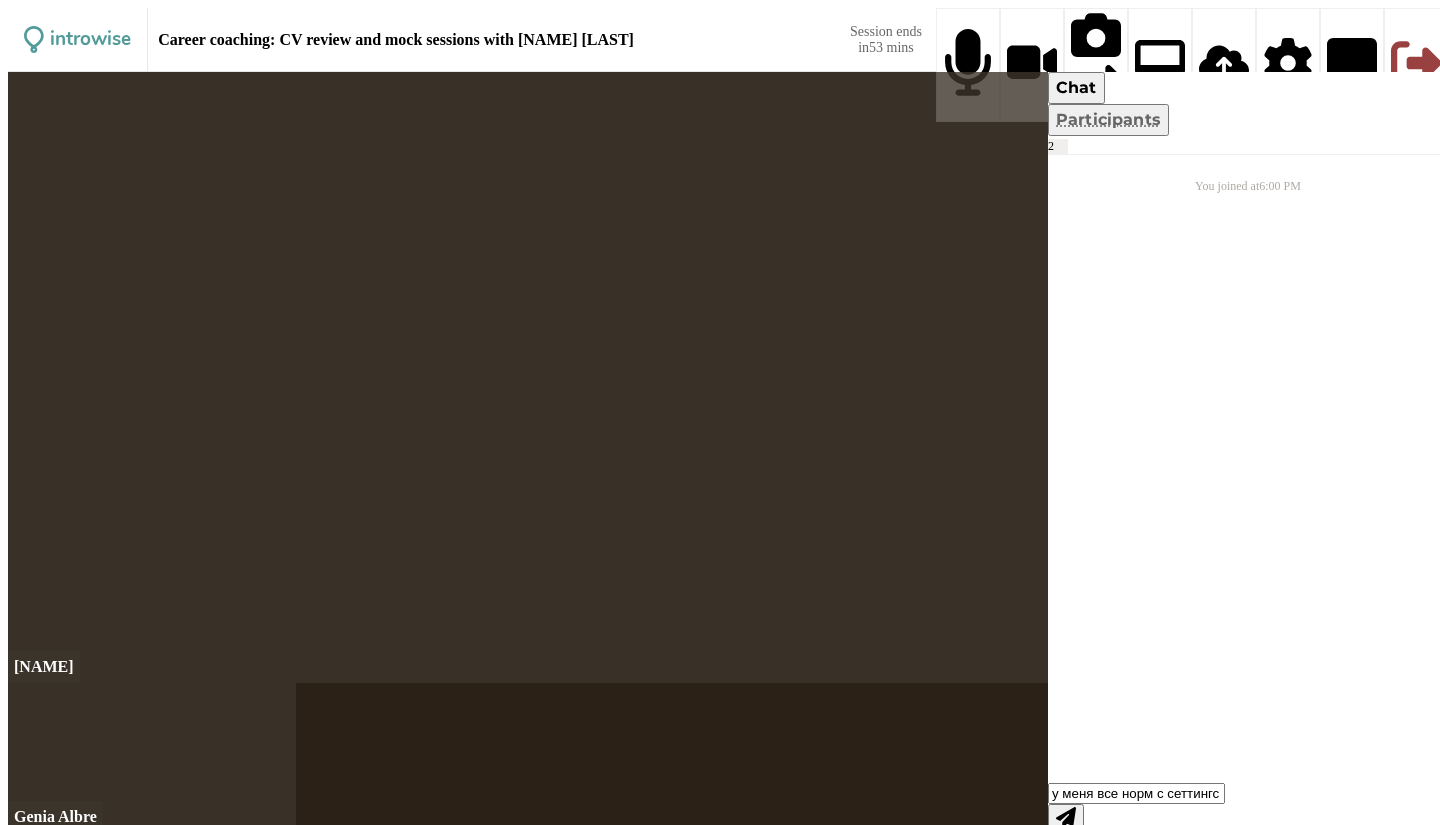 type on "у меня все норм с сеттингс :)" 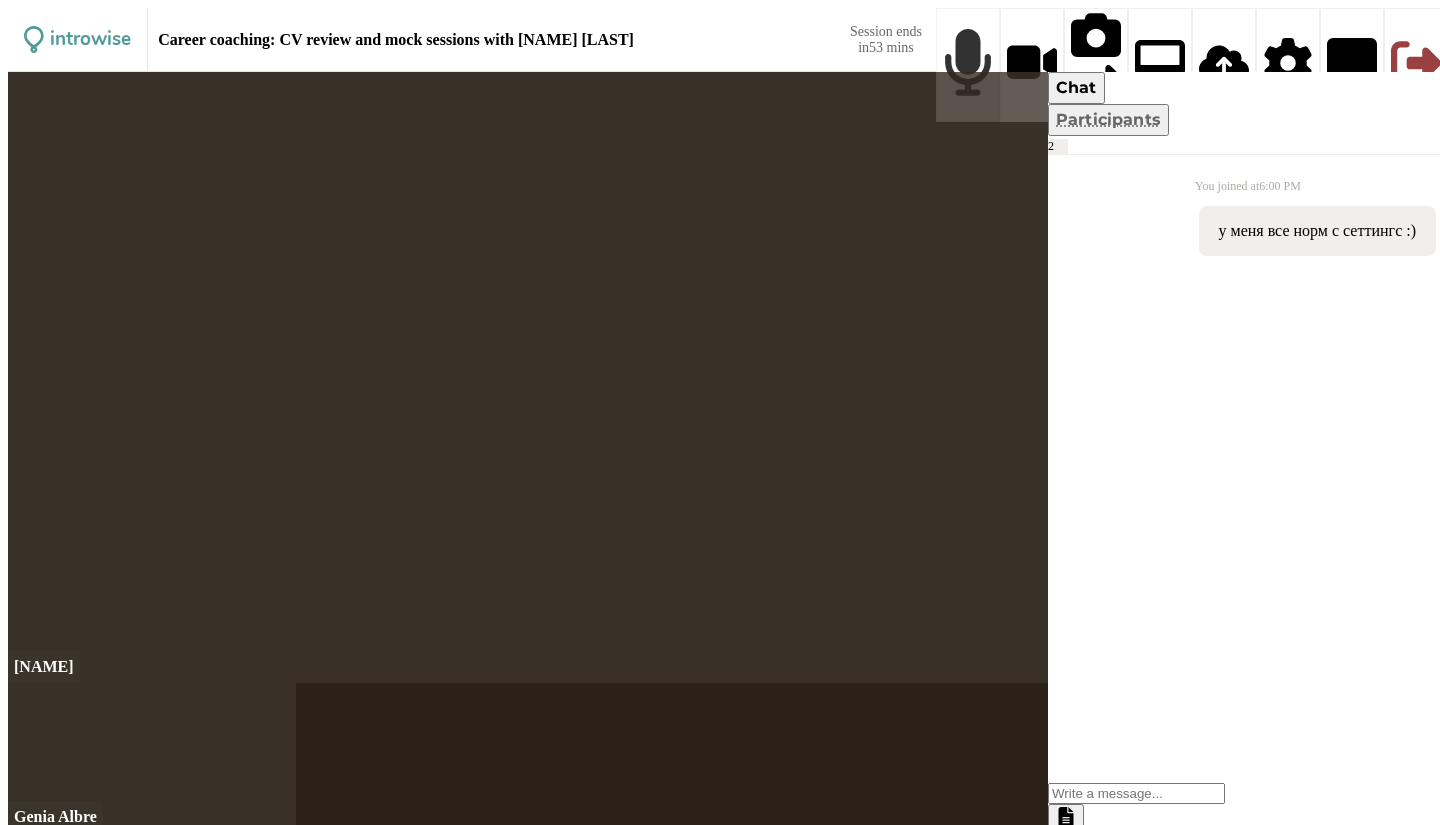 click at bounding box center (968, 65) 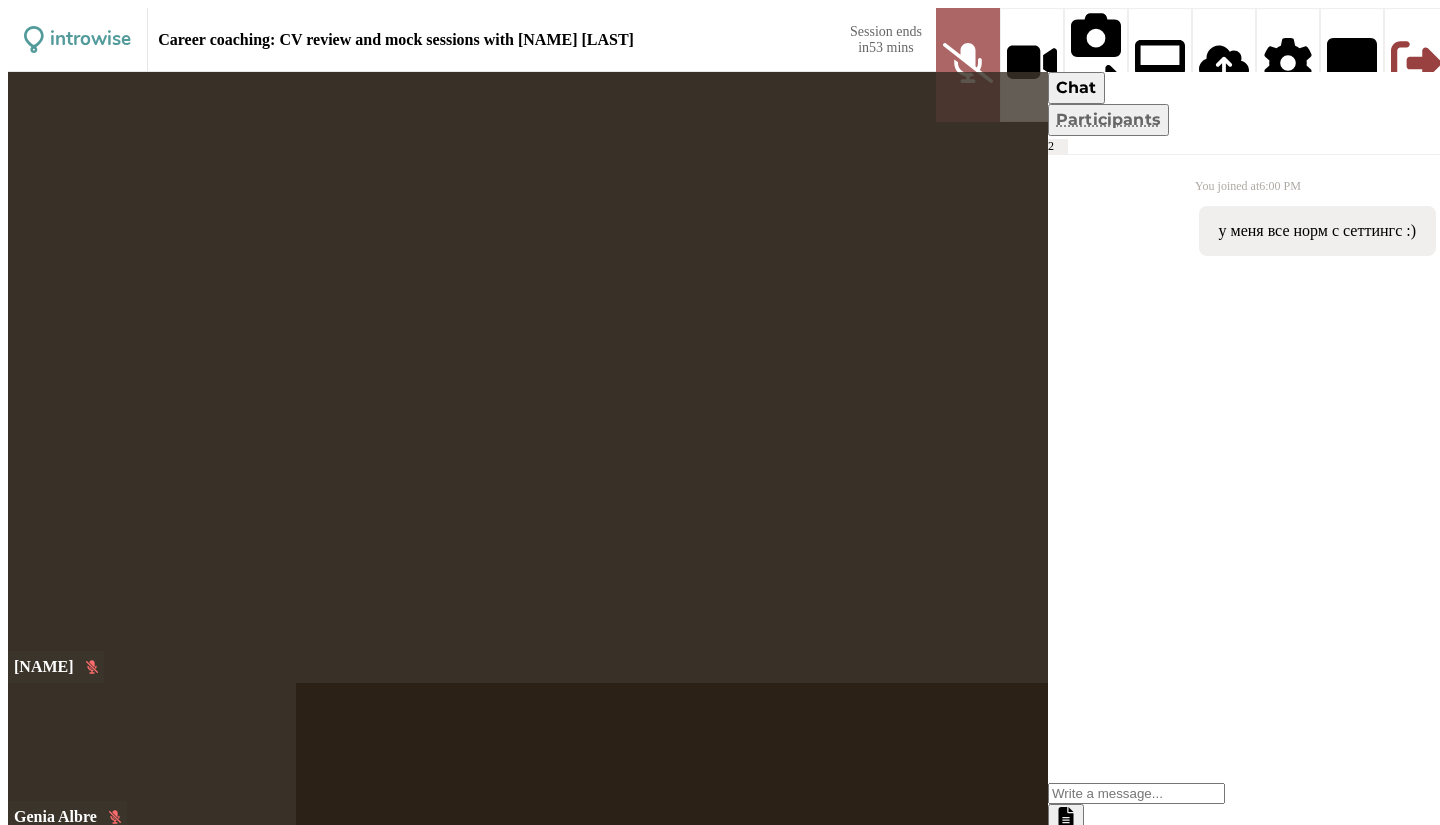 click at bounding box center [968, 63] 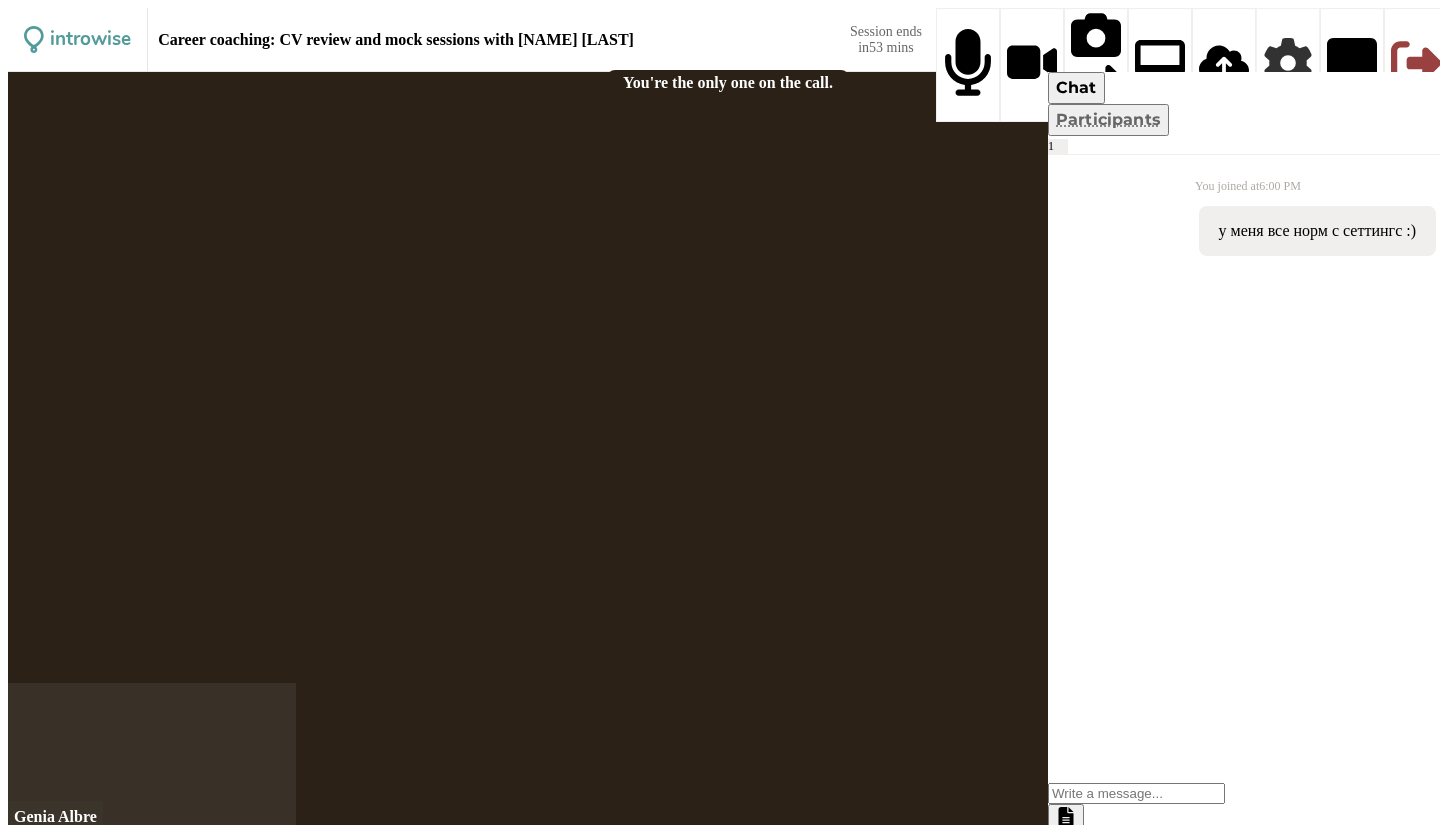 click at bounding box center (1288, 63) 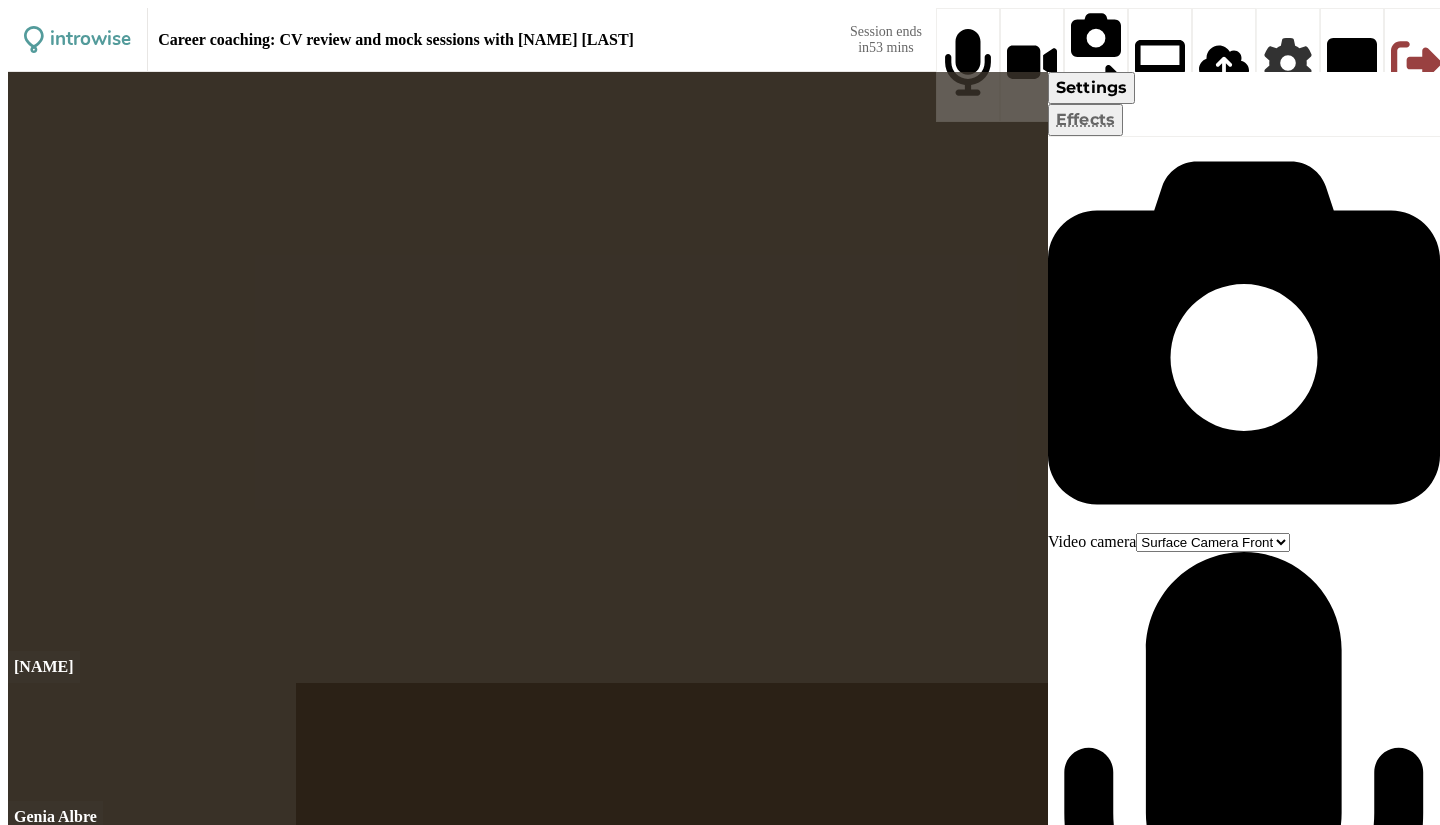 type 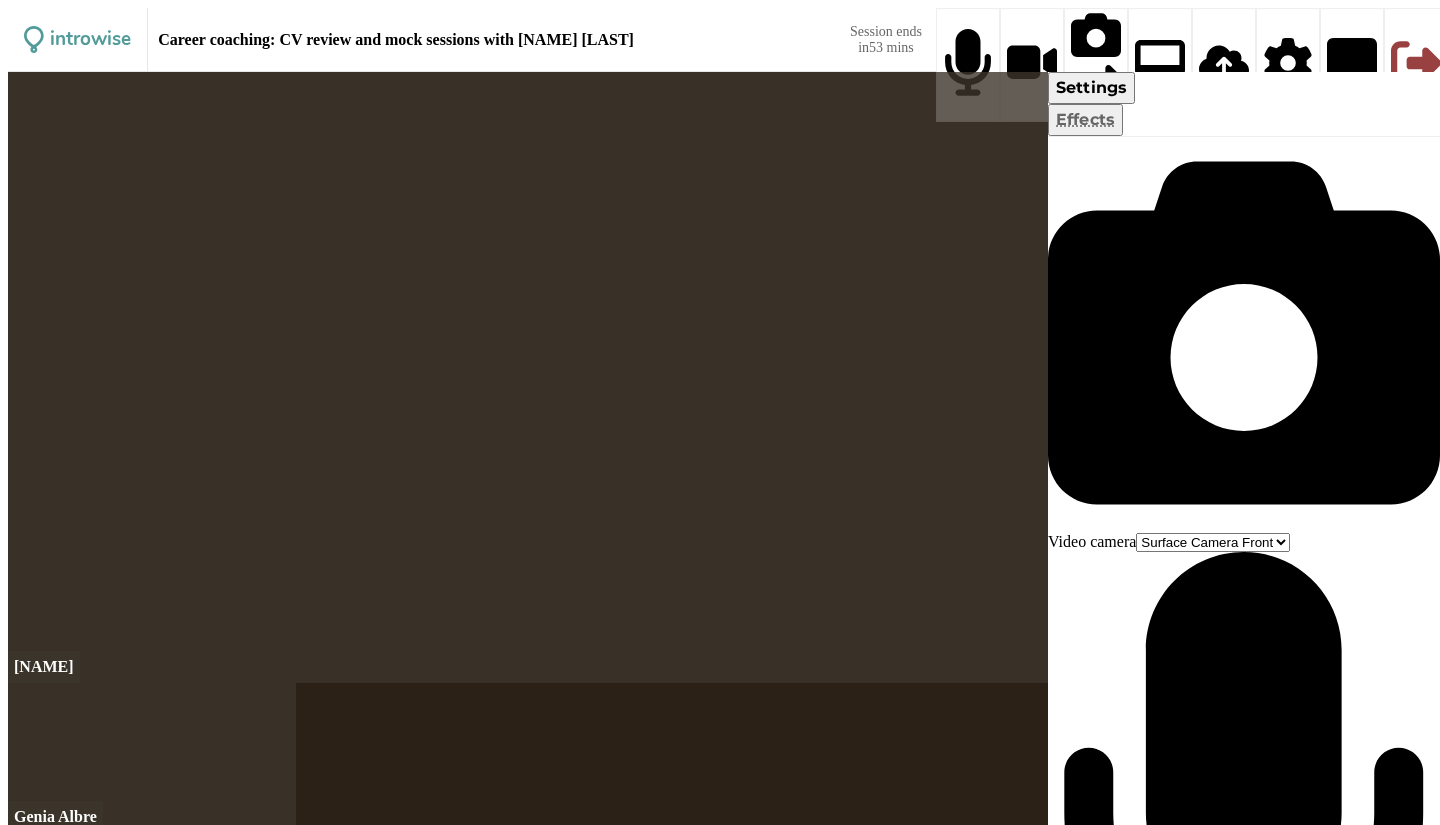 click on "Video camera Surface Camera Front Surface Camera Rear Microphone Default - Headset Microphone (Poly BT700) Communications - Headset Microphone (Poly BT700) Headset Microphone (Poly BT700) Surface Stereo Microphones (Surface High Definition Audio) Headphones / Speakers Default - Headset Earphone (Poly BT700) Communications - Headset Earphone (Poly BT700) Headset Earphone (Poly BT700) Surface Omnisonic Speakers (Surface High Definition Audio)" at bounding box center [1248, 485] 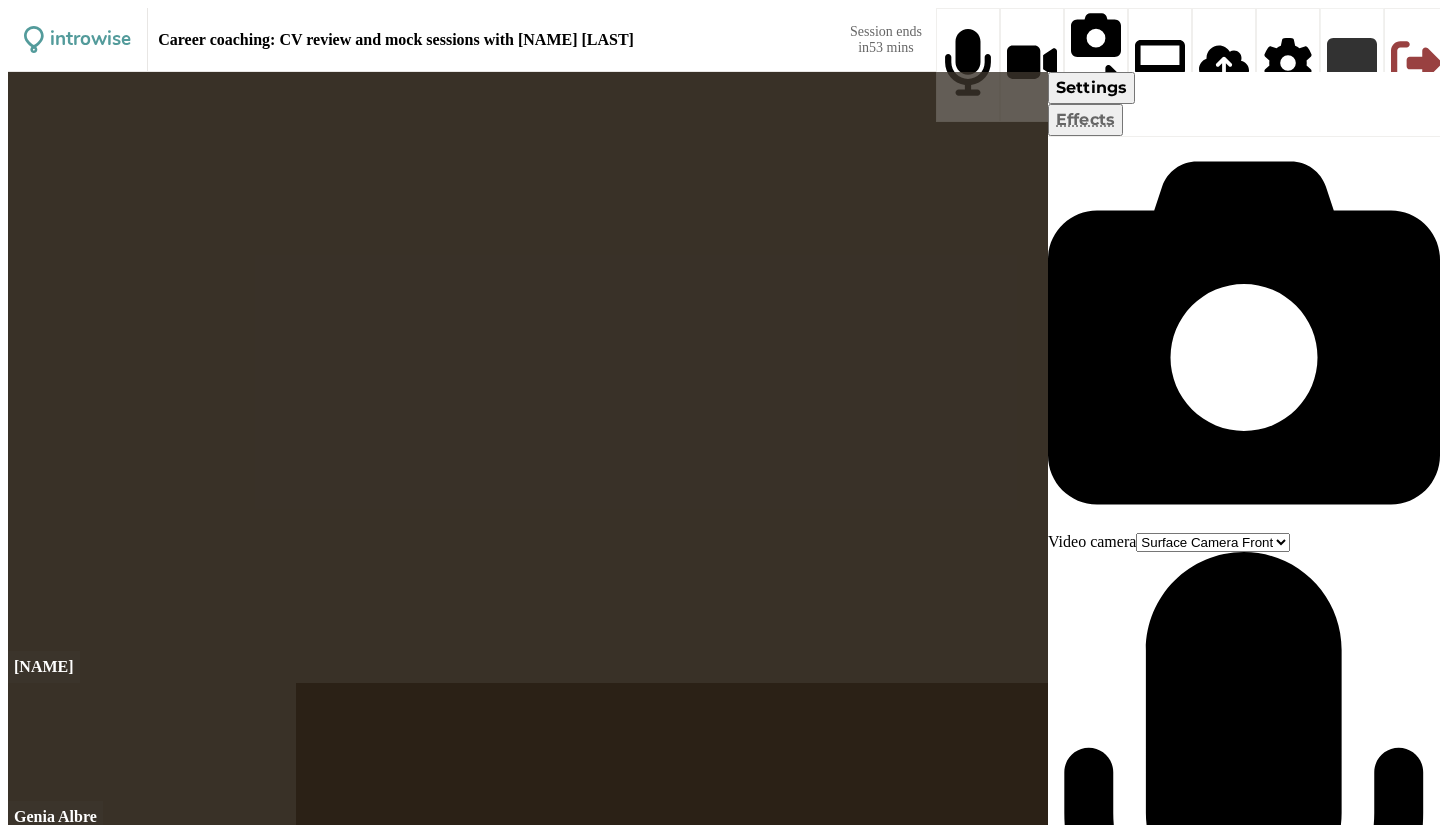 click at bounding box center (1352, 63) 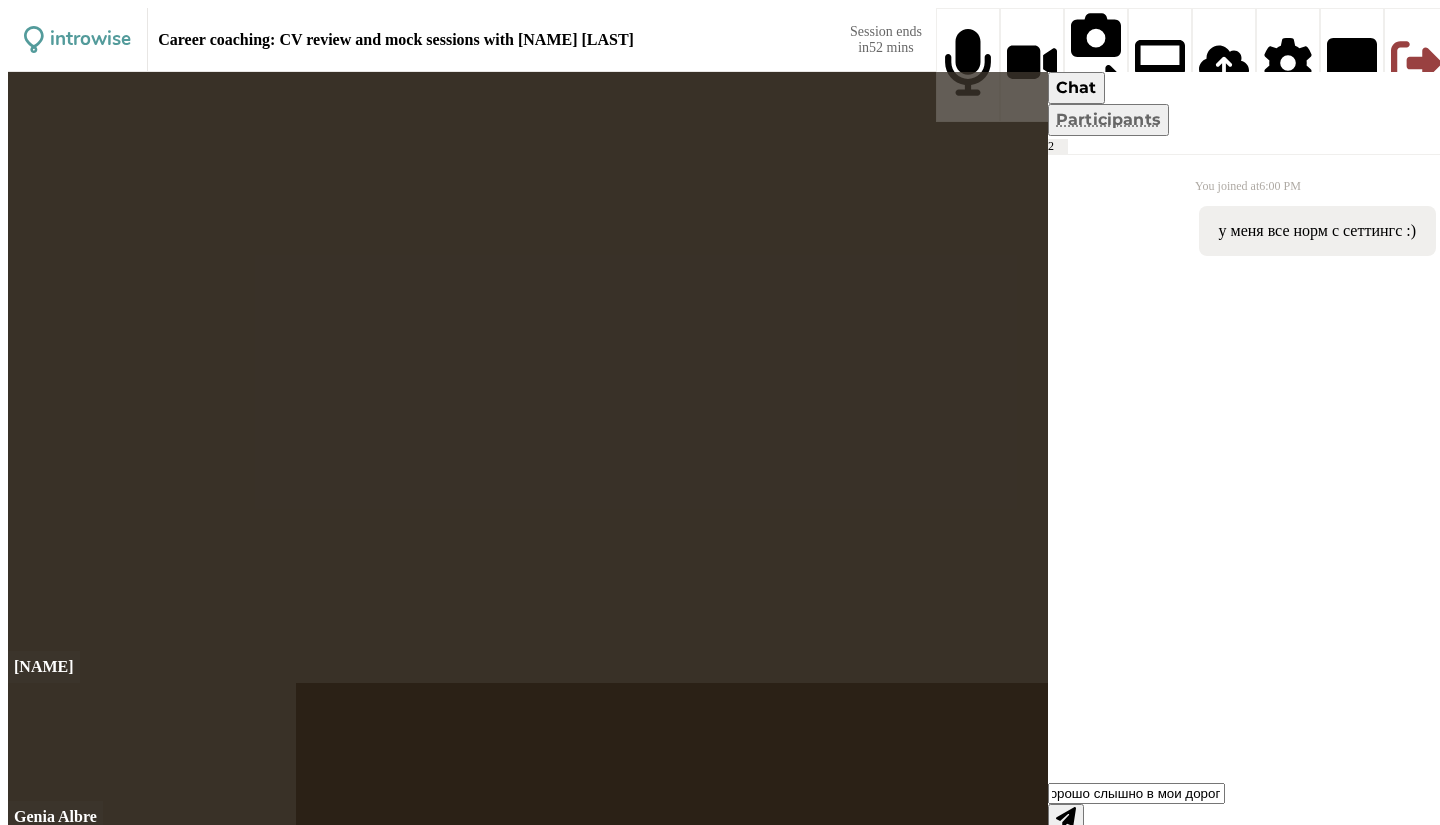 scroll, scrollTop: 0, scrollLeft: 77, axis: horizontal 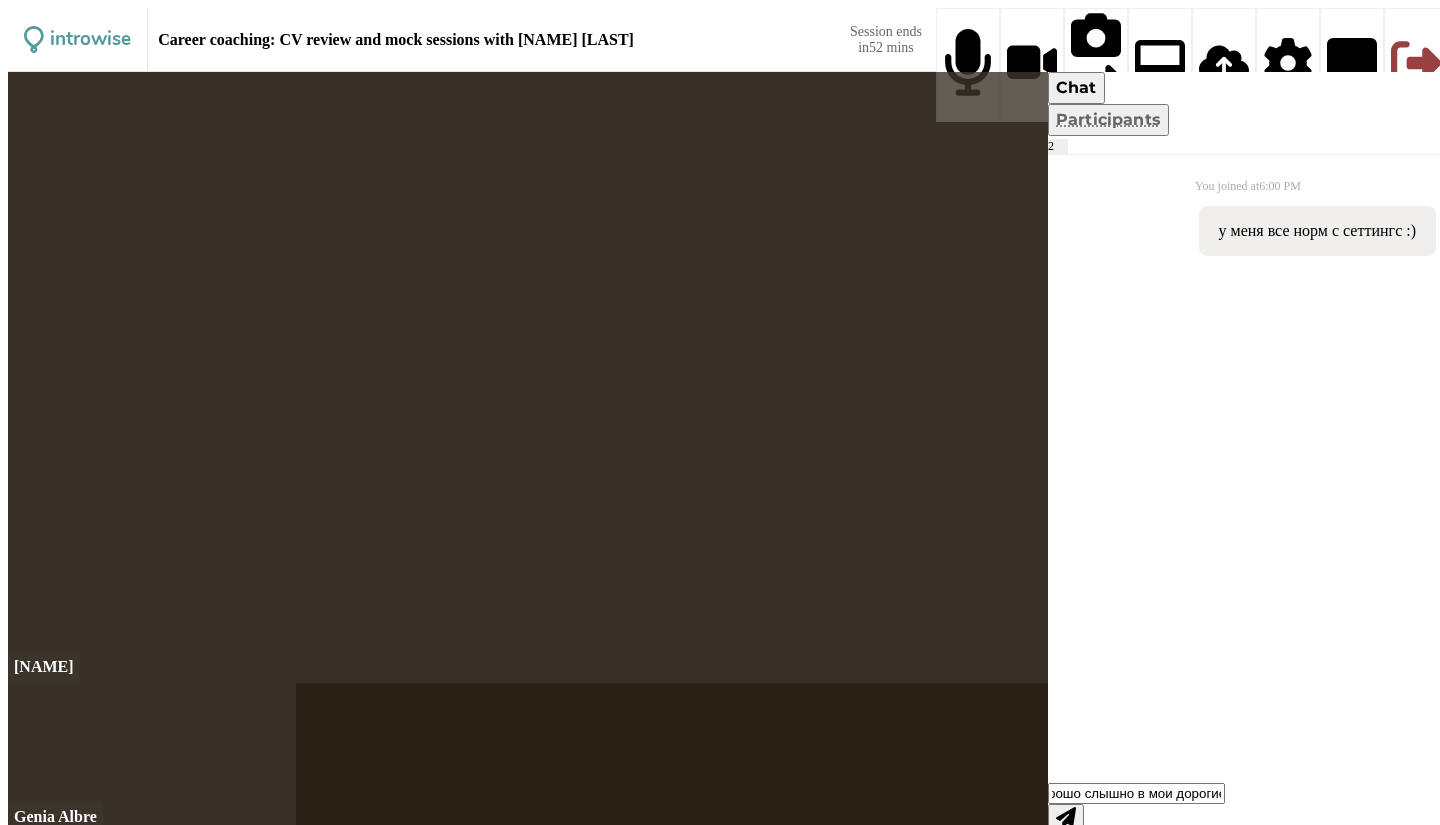 click at bounding box center (1066, 818) 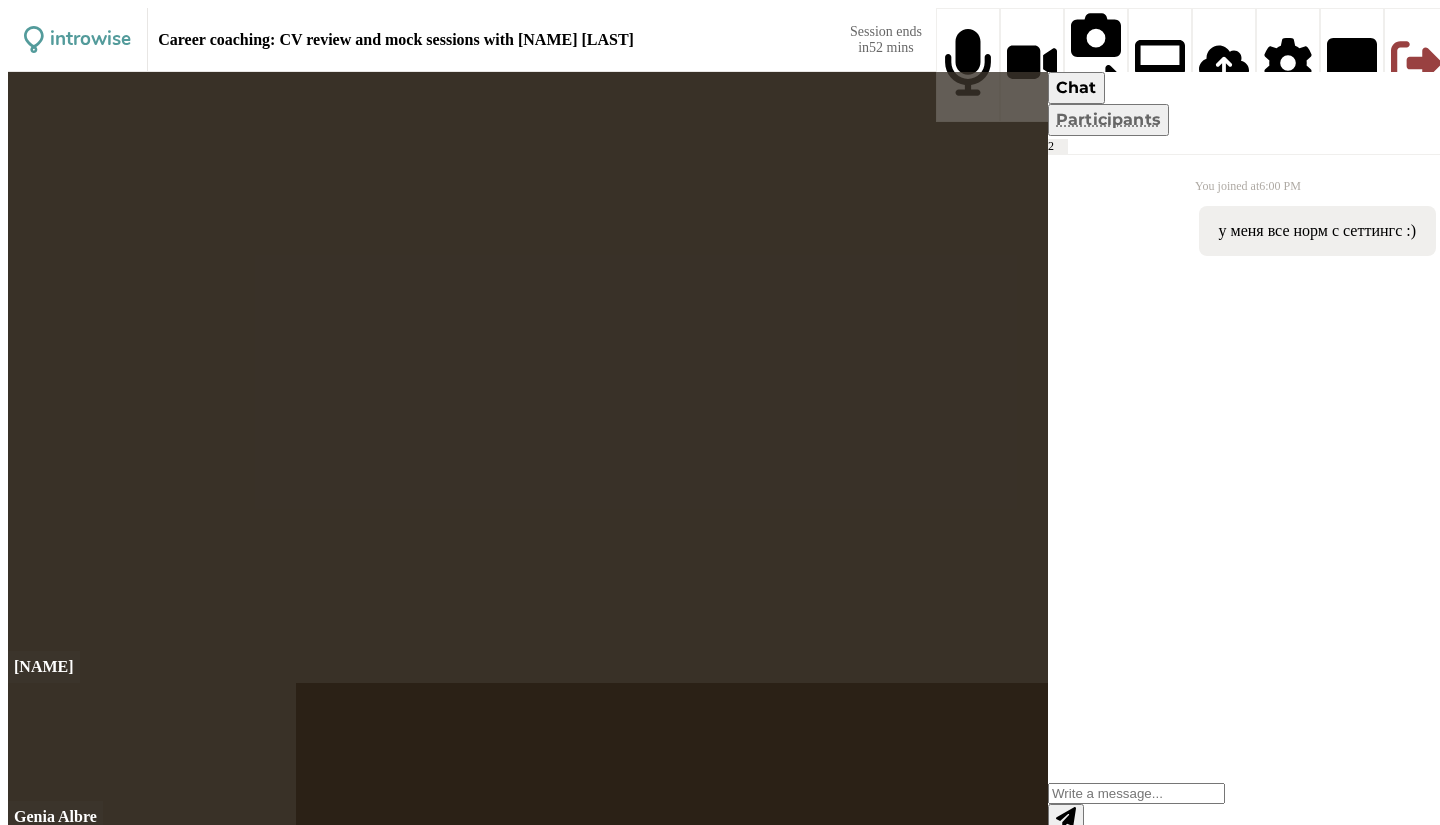 scroll, scrollTop: 0, scrollLeft: 0, axis: both 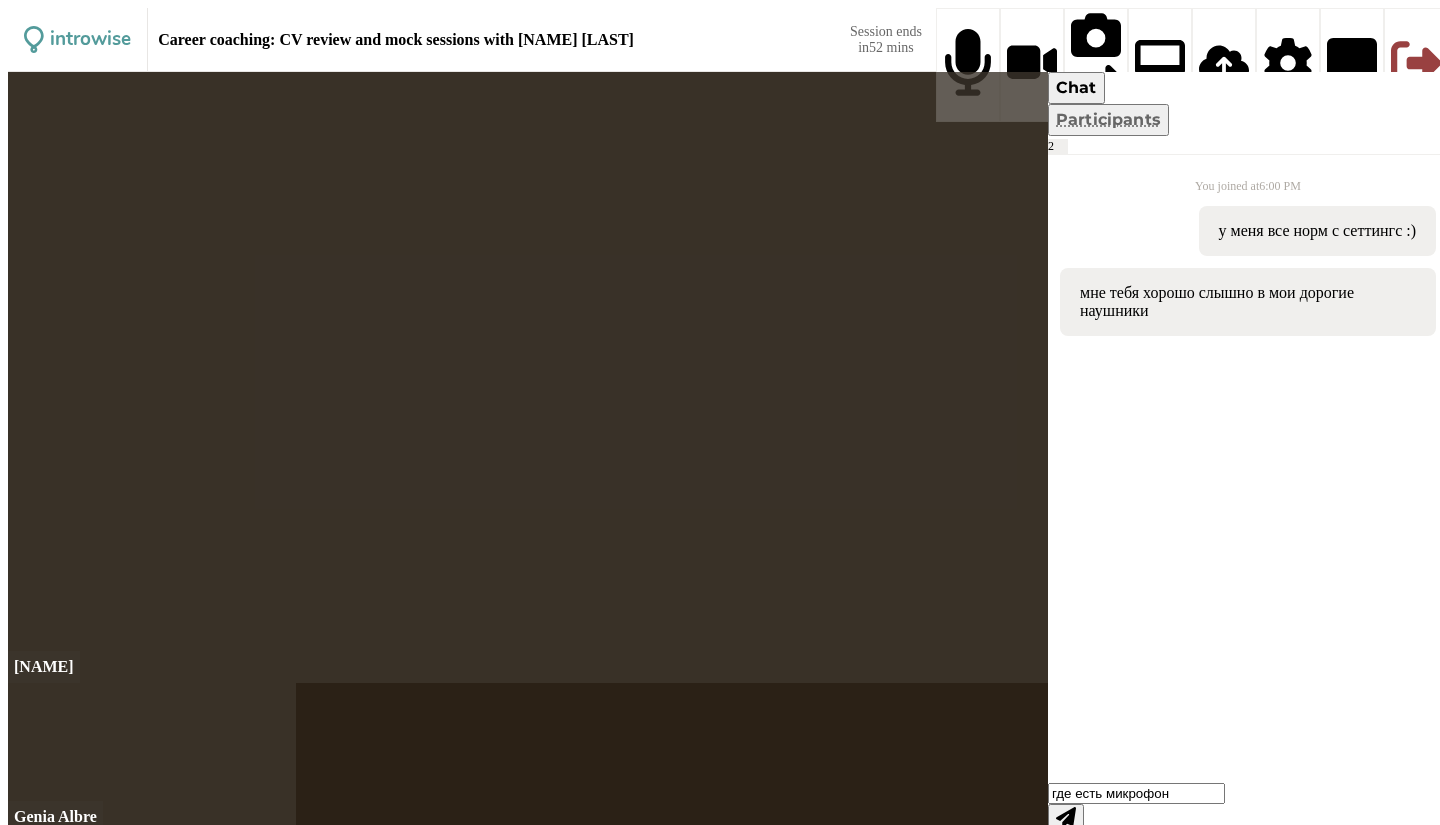 click at bounding box center [1066, 818] 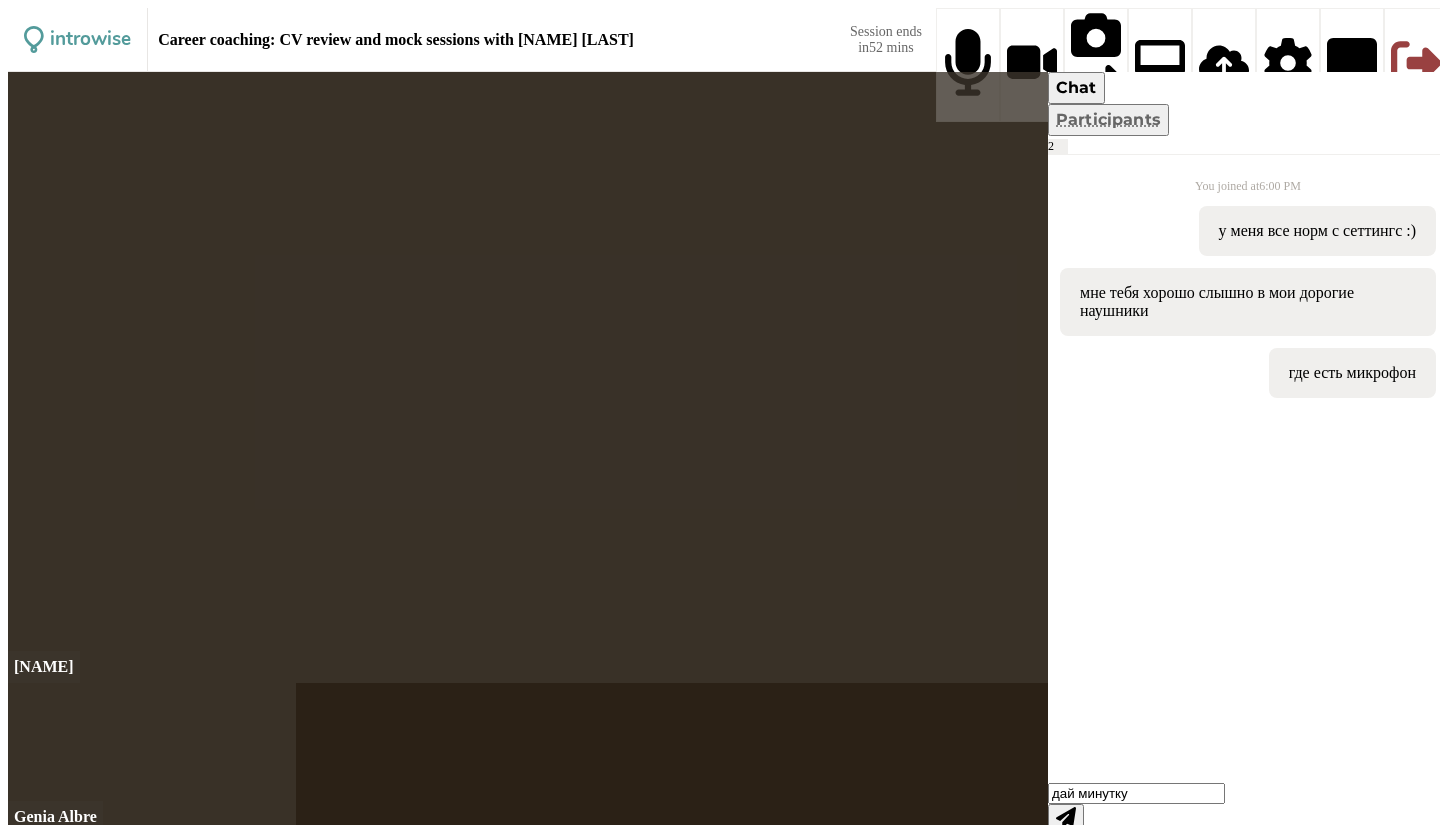 type on "дай минутку" 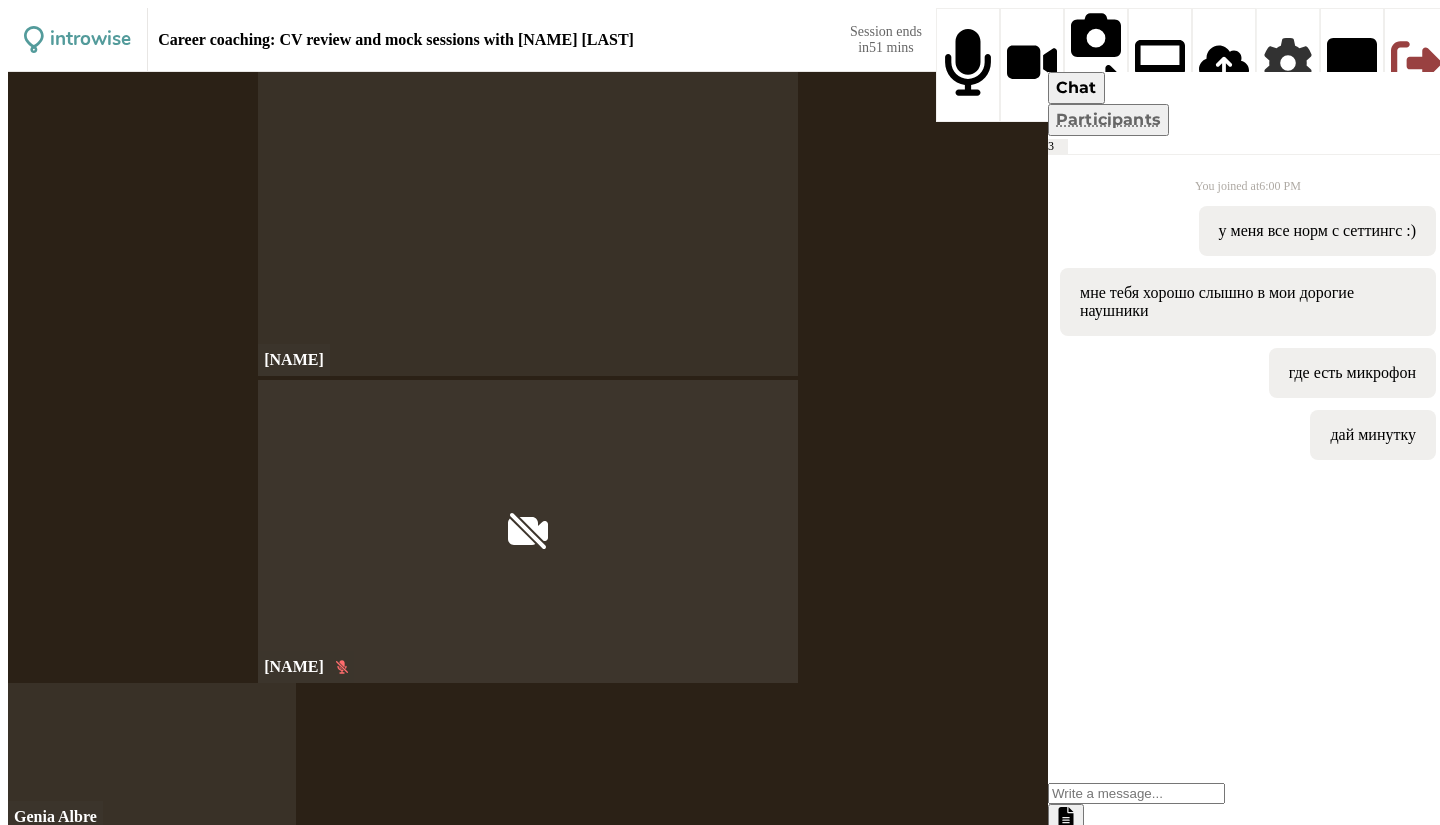 click at bounding box center (1288, 65) 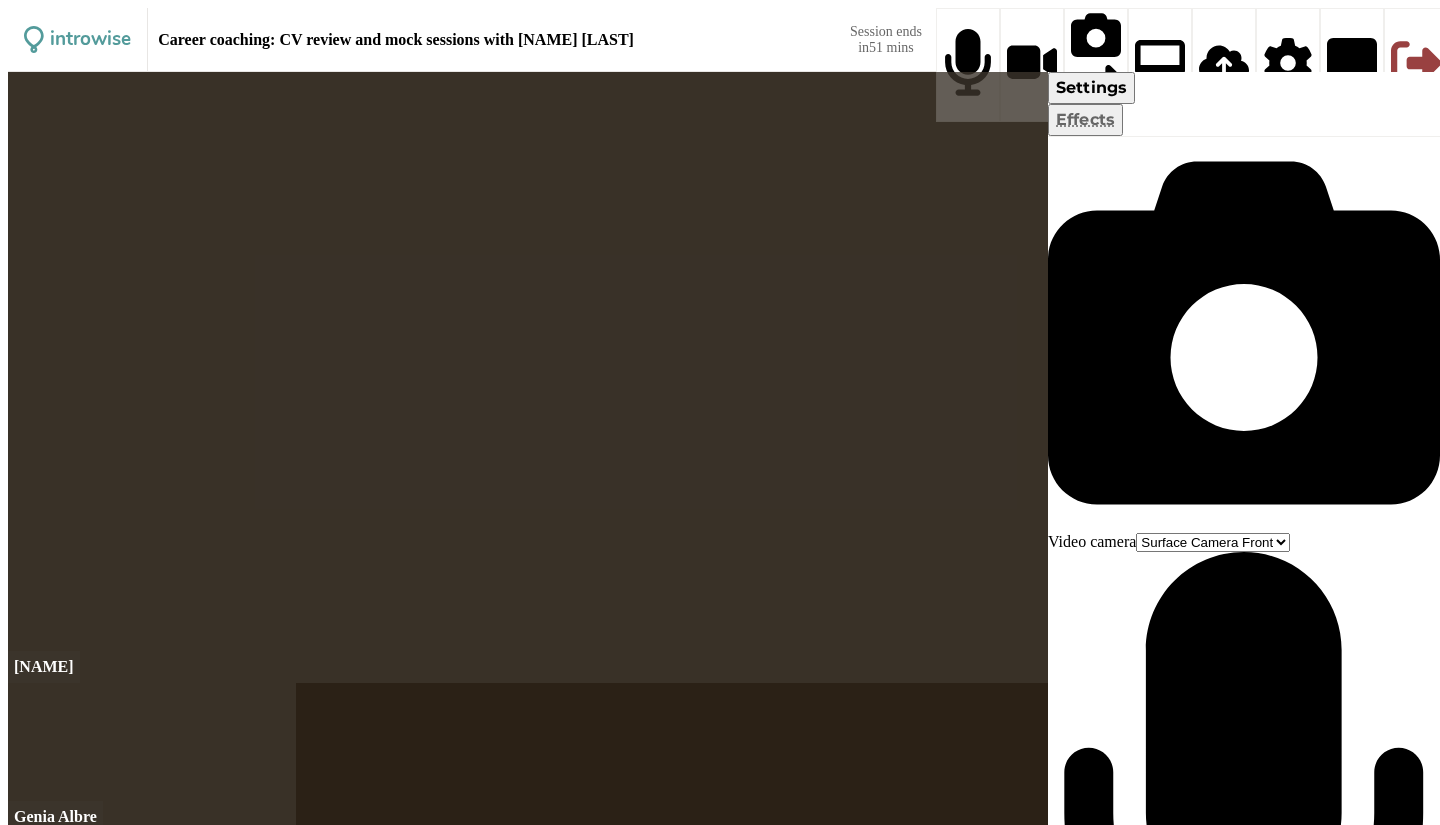 click on "Default - Headset Microphone (Poly BT700) Communications - Headset Microphone (Poly BT700) Headset Microphone (Poly BT700) Surface Stereo Microphones (Surface High Definition Audio)" at bounding box center [1213, 542] 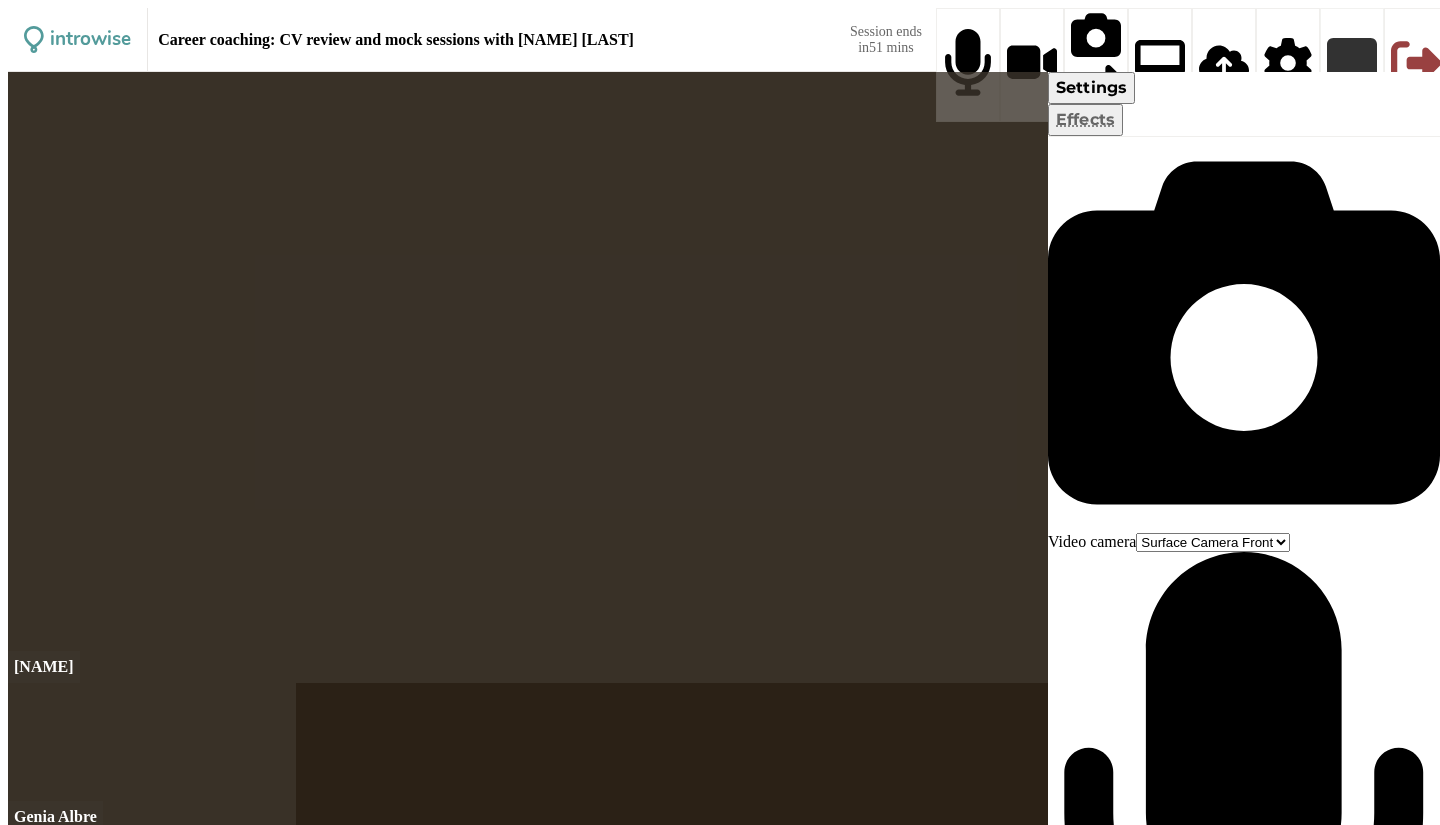 click at bounding box center [1352, 65] 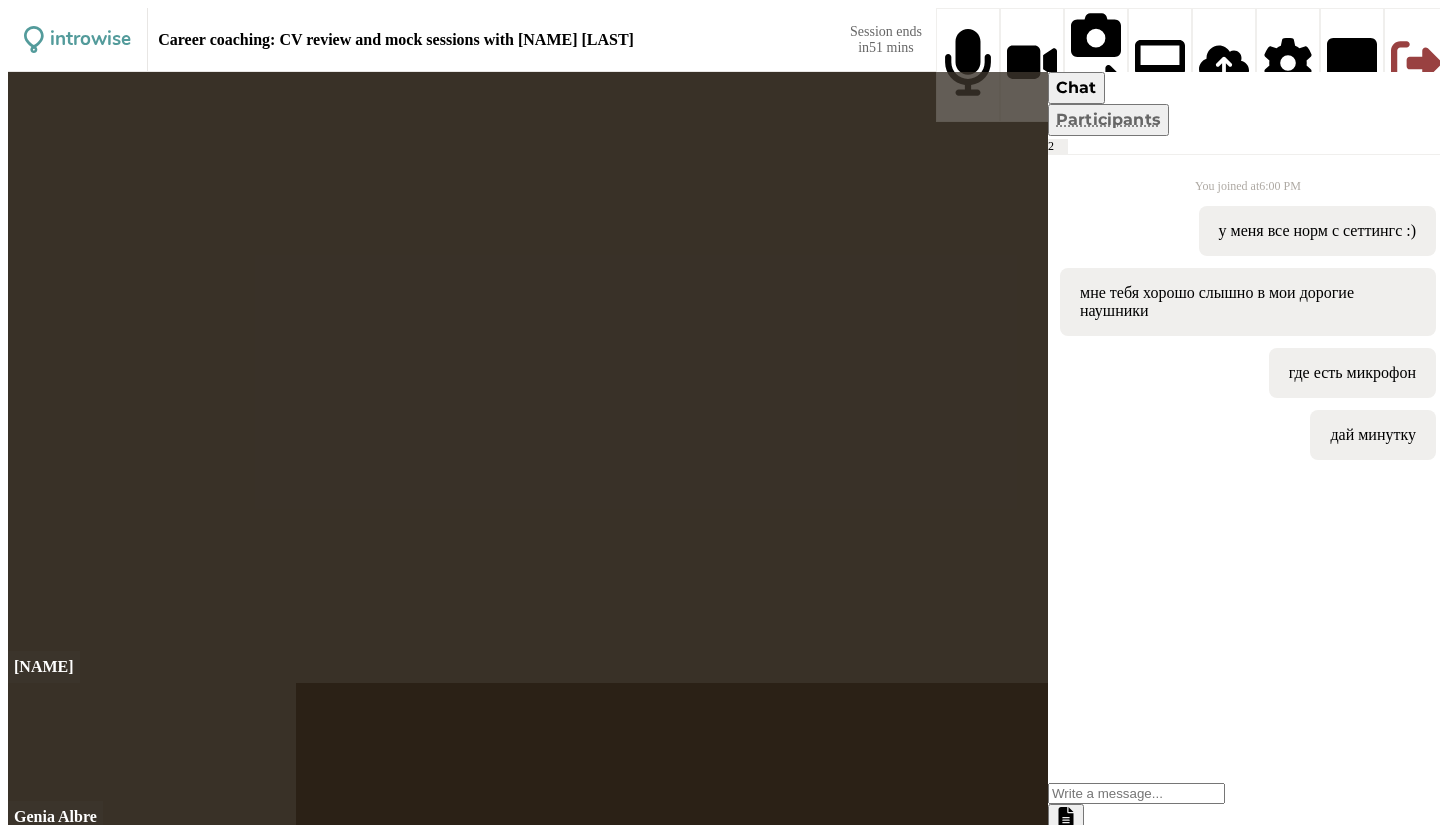 click at bounding box center (1136, 793) 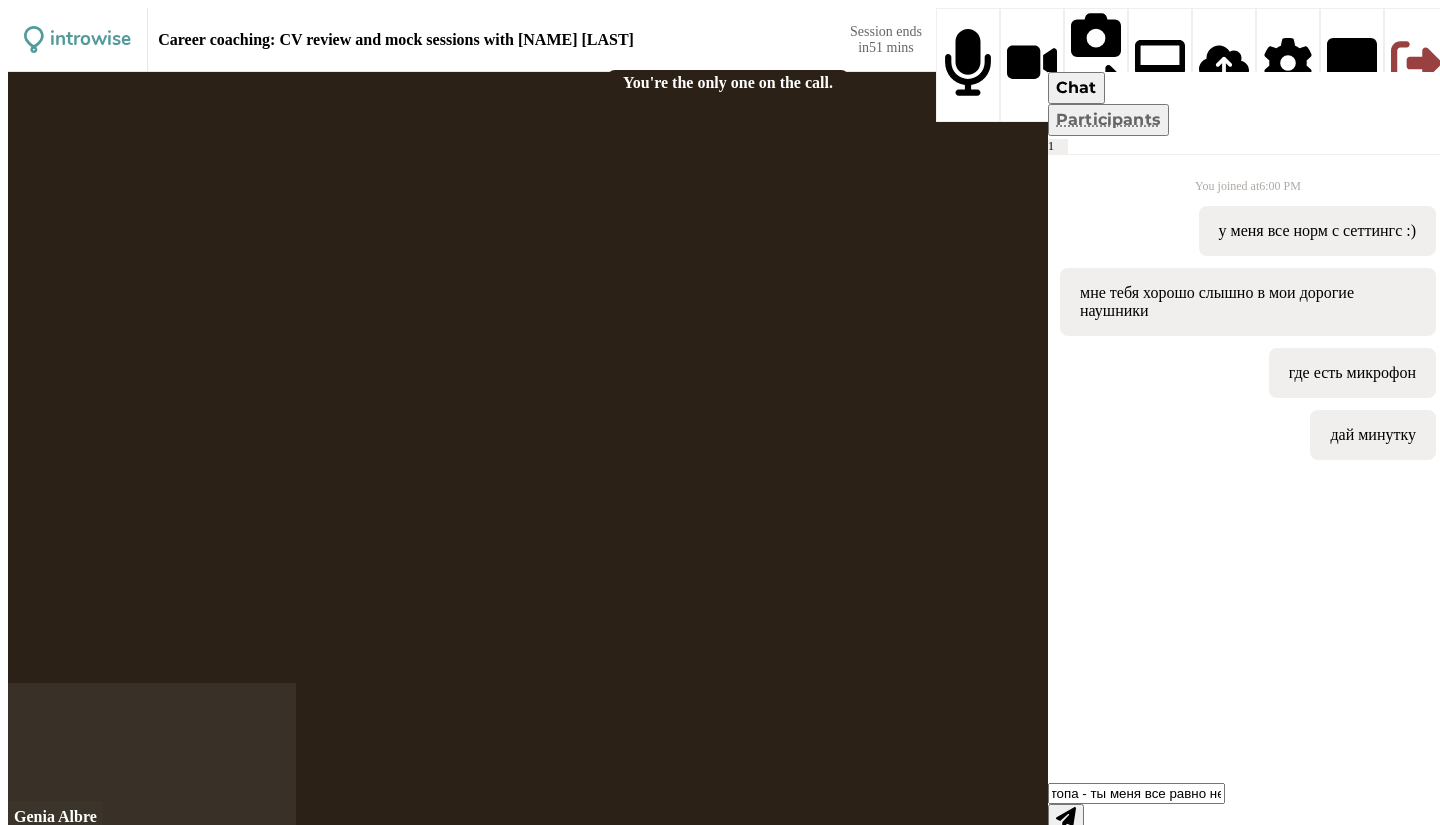 scroll, scrollTop: 0, scrollLeft: 237, axis: horizontal 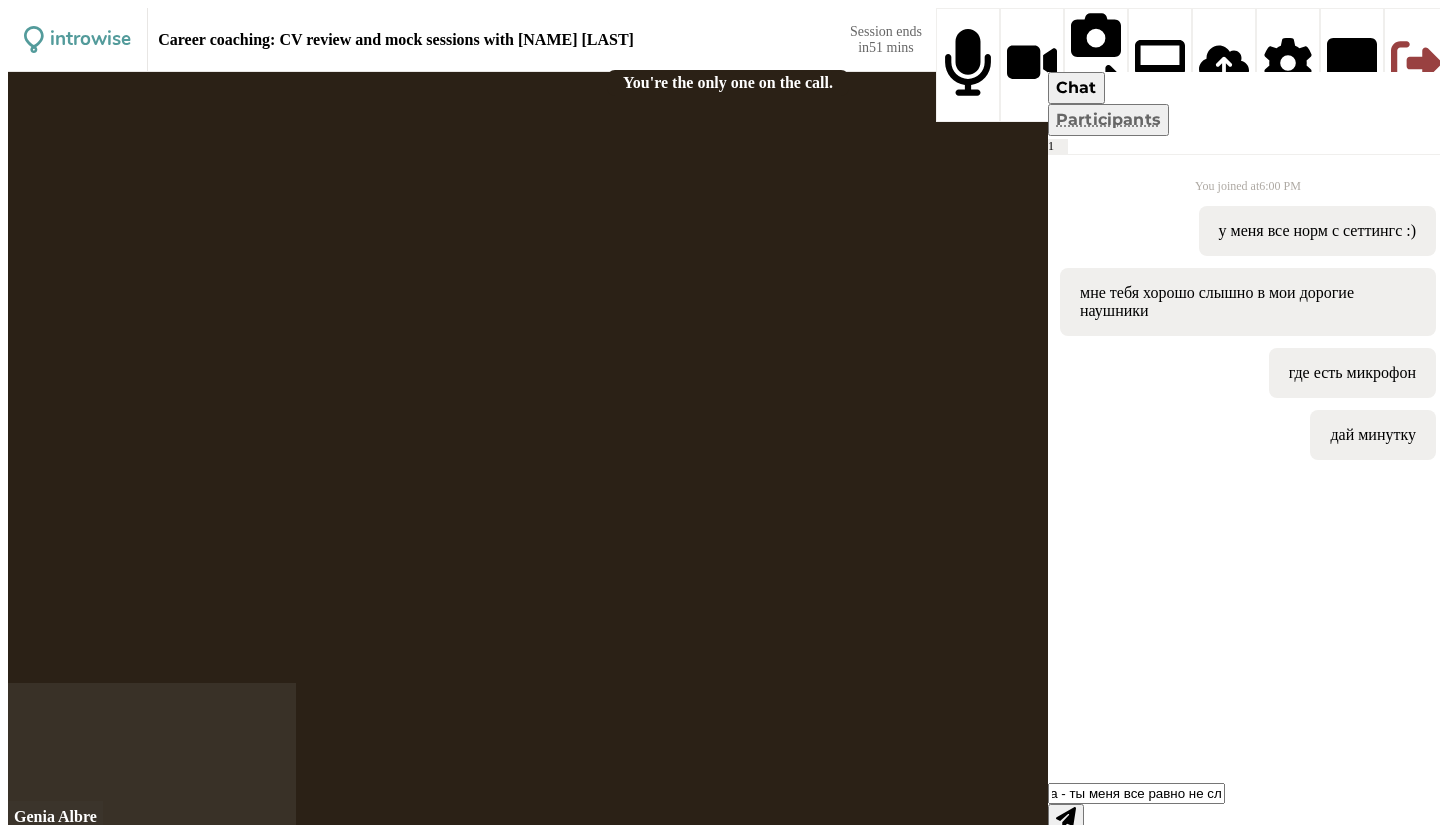 type on "я сейчас выбрала микрофон с лаптопа - ты меня все равно не слышишь" 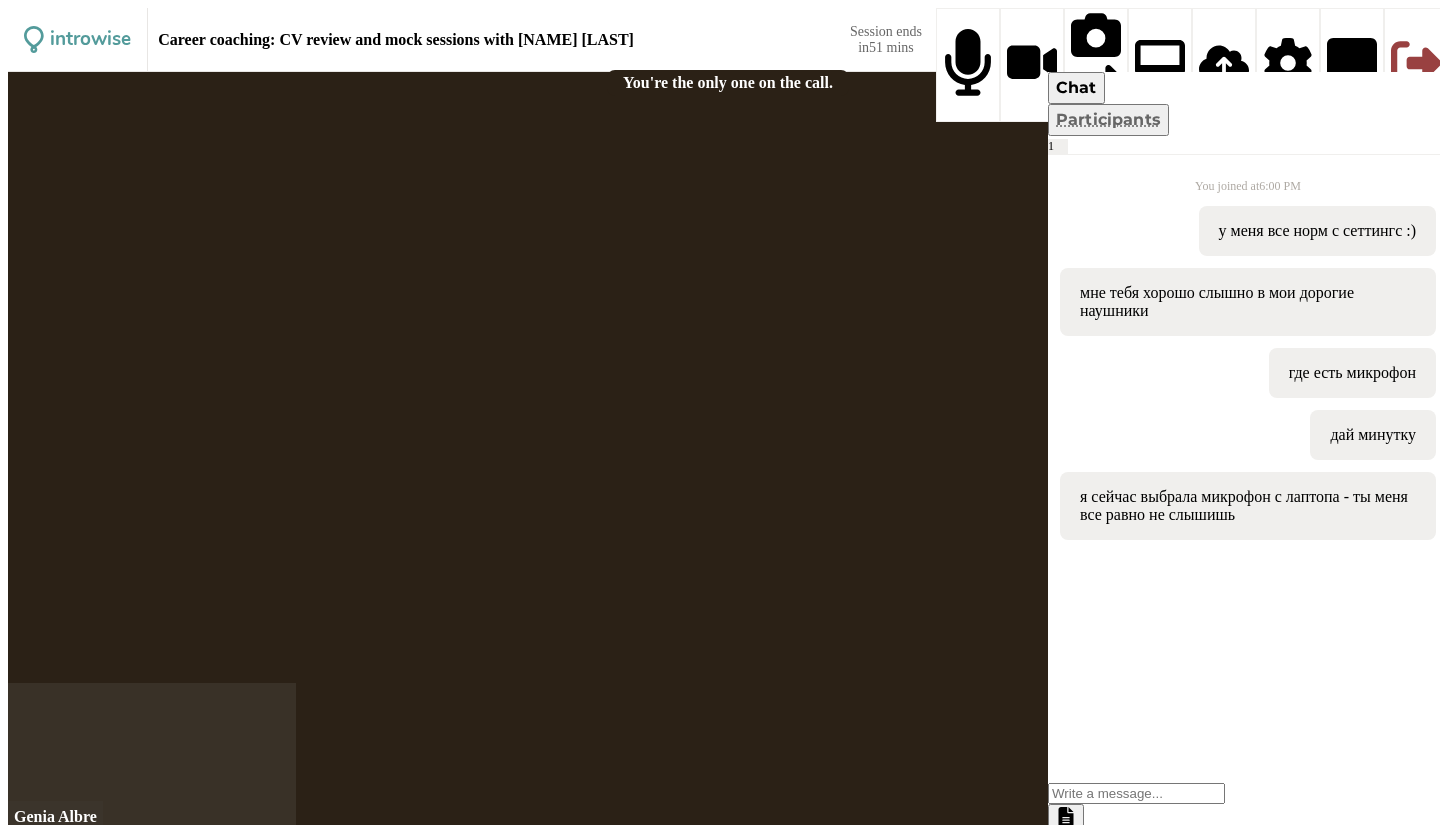 scroll, scrollTop: 0, scrollLeft: 0, axis: both 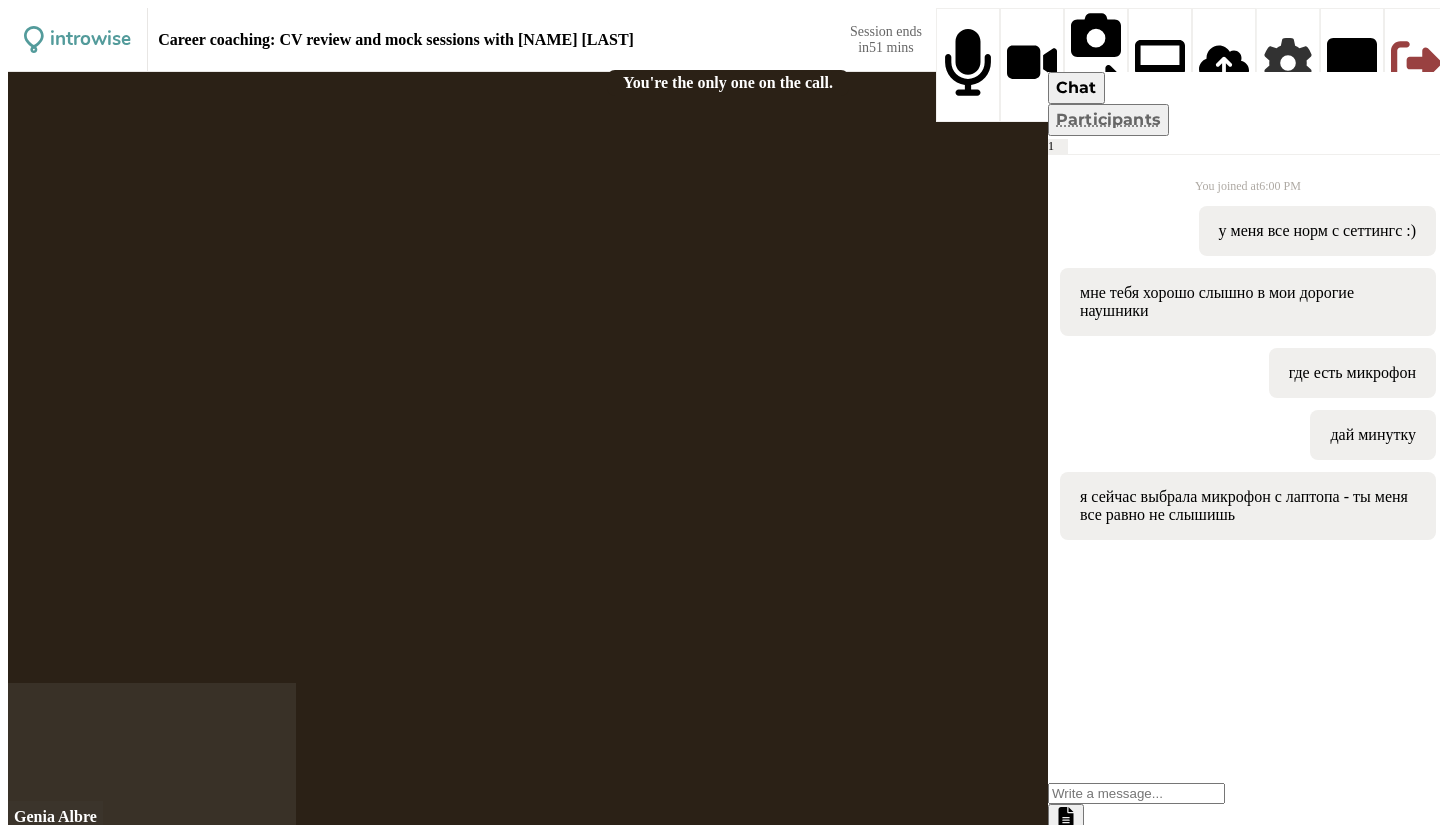click at bounding box center [1288, 65] 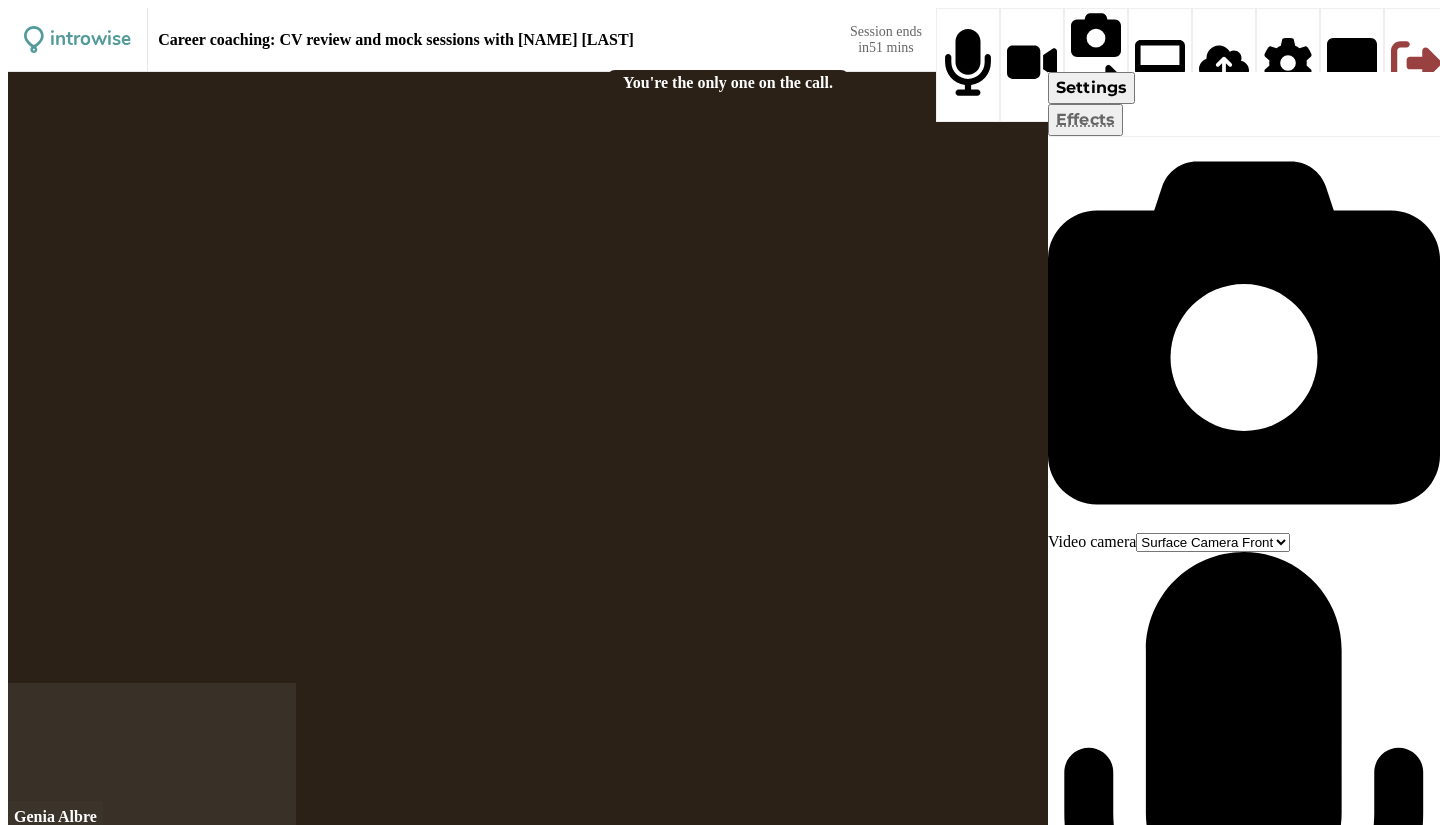 click on "Default - Headset Microphone (Poly BT700) Communications - Headset Microphone (Poly BT700) Headset Microphone (Poly BT700) Surface Stereo Microphones (Surface High Definition Audio)" at bounding box center [1213, 542] 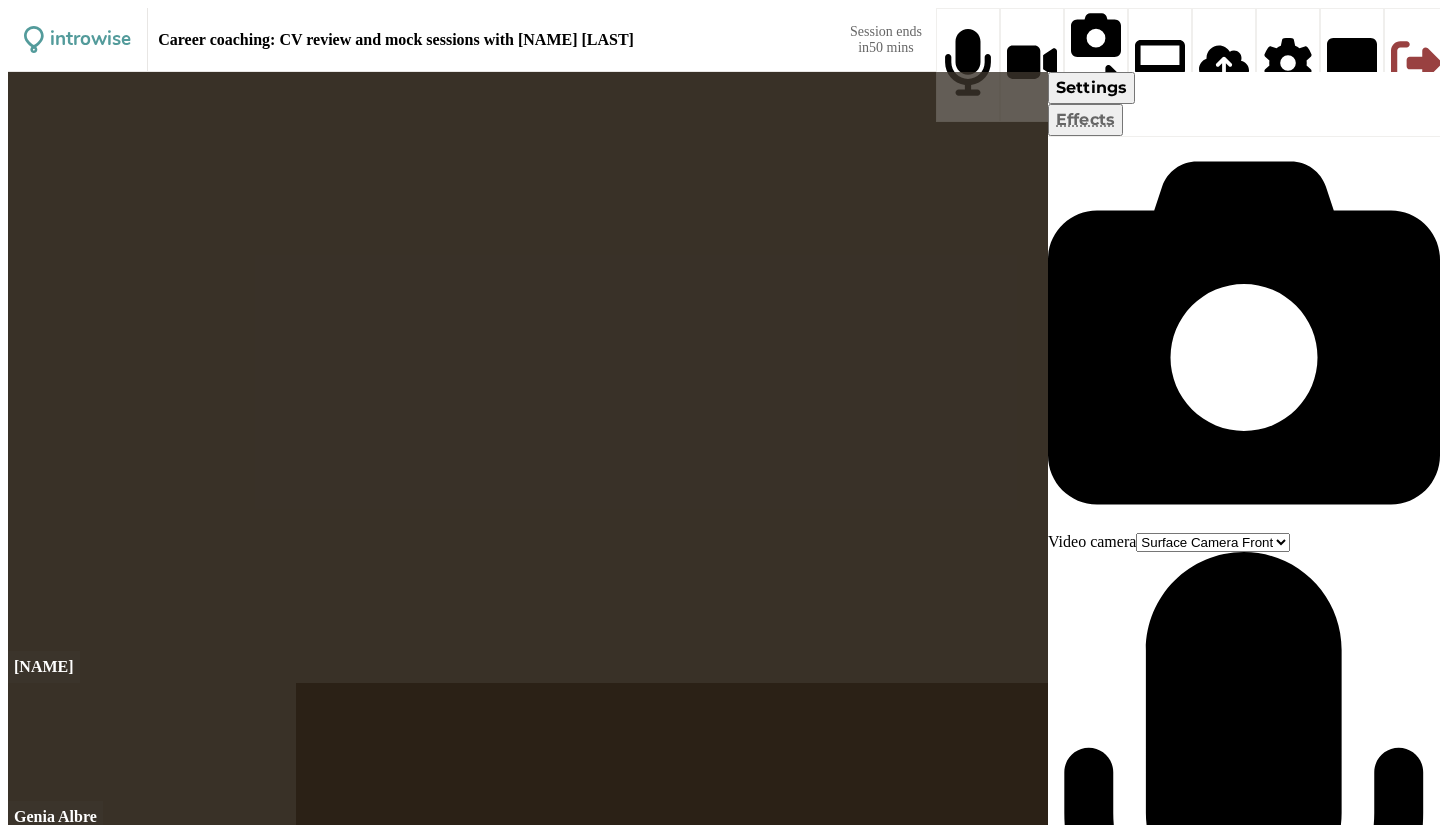 click on "Default - Headset Microphone (Poly BT700) Communications - Headset Microphone (Poly BT700) Headset Microphone (Poly BT700) Surface Stereo Microphones (Surface High Definition Audio)" at bounding box center (1213, 542) 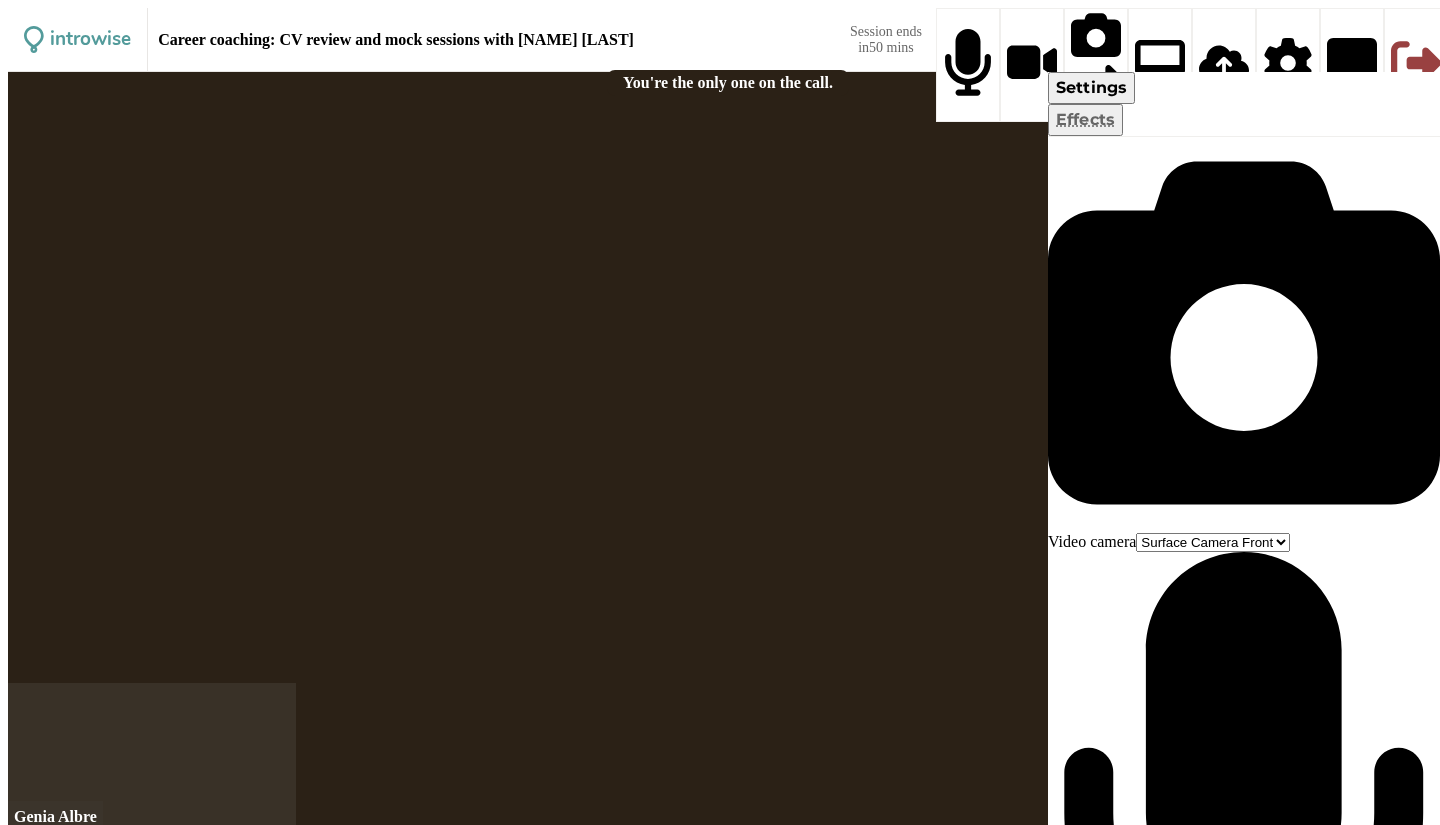click on "Default - Headset Microphone (Poly BT700) Communications - Headset Microphone (Poly BT700) Headset Microphone (Poly BT700) Surface Stereo Microphones (Surface High Definition Audio)" at bounding box center [1213, 542] 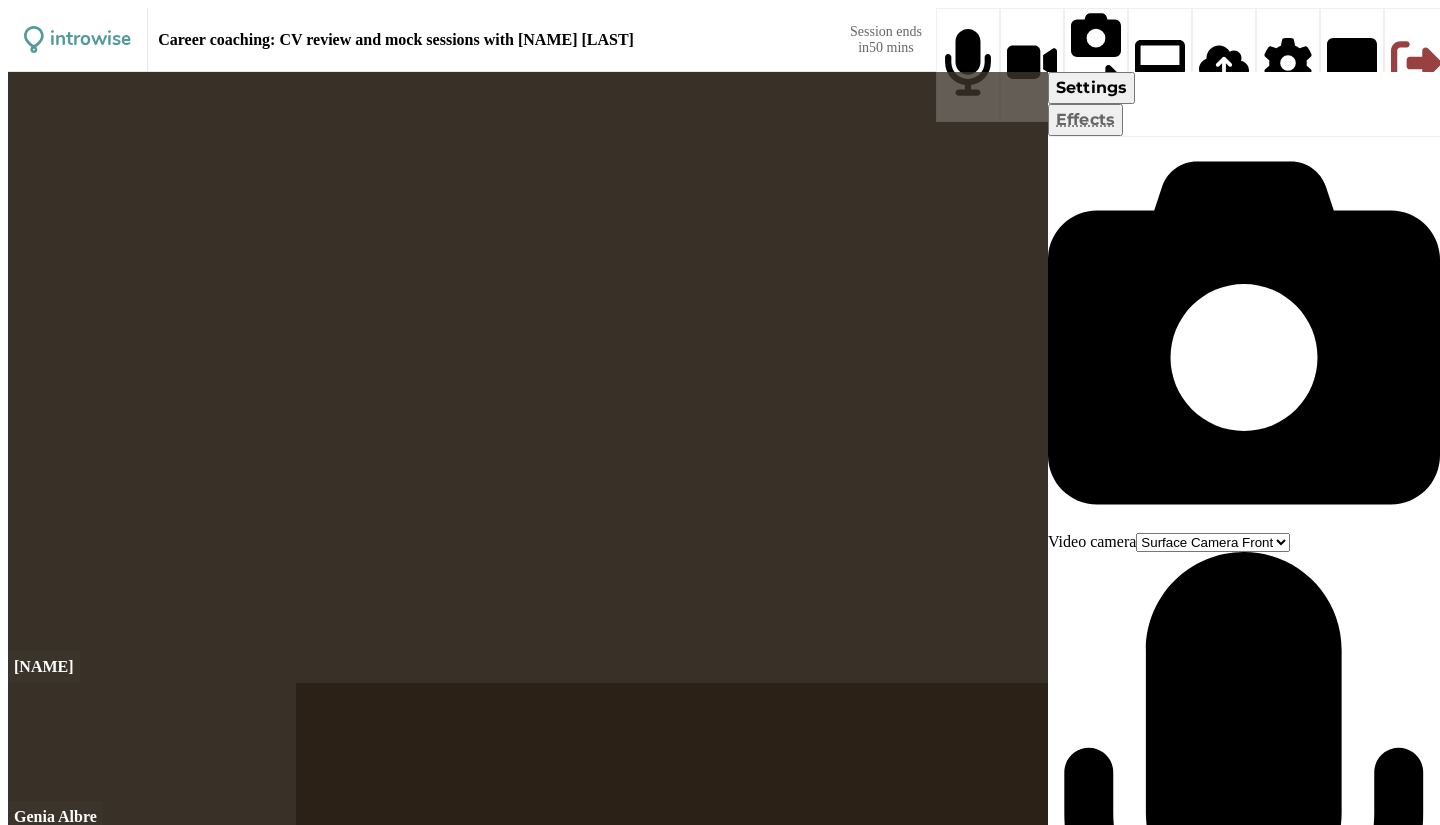 click on "Video camera Surface Camera Front Surface Camera Rear Microphone Default - Headset Microphone (Poly BT700) Communications - Headset Microphone (Poly BT700) Headset Microphone (Poly BT700) Surface Stereo Microphones (Surface High Definition Audio) Headphones / Speakers Default - Headset Earphone (Poly BT700) Communications - Headset Earphone (Poly BT700) Headset Earphone (Poly BT700) Surface Omnisonic Speakers (Surface High Definition Audio)" at bounding box center [1248, 485] 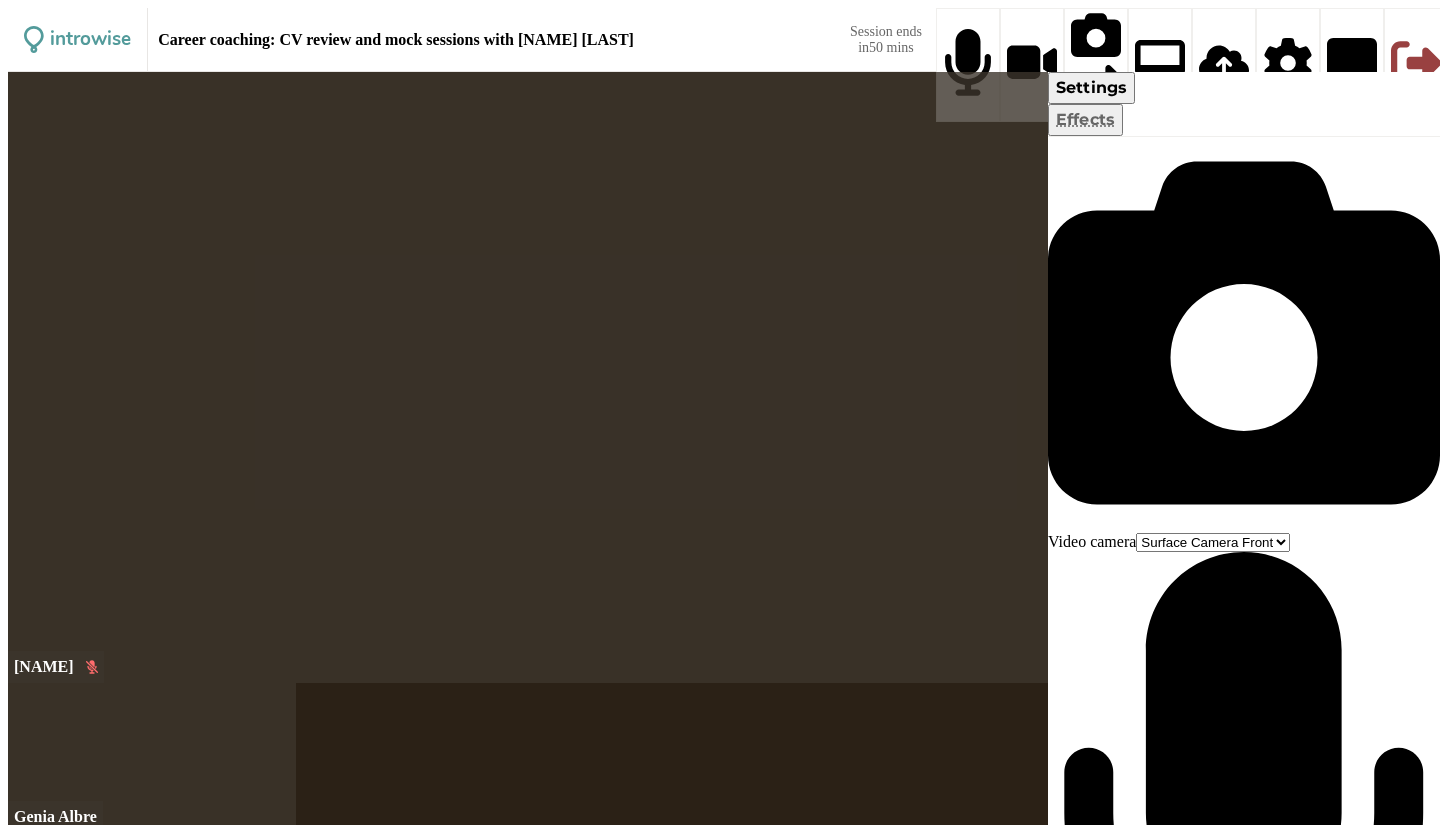 select on "e95af189c3c2355fe489b4b0b6048590dbb52aff72bc91ebfefebd43258b2ba2" 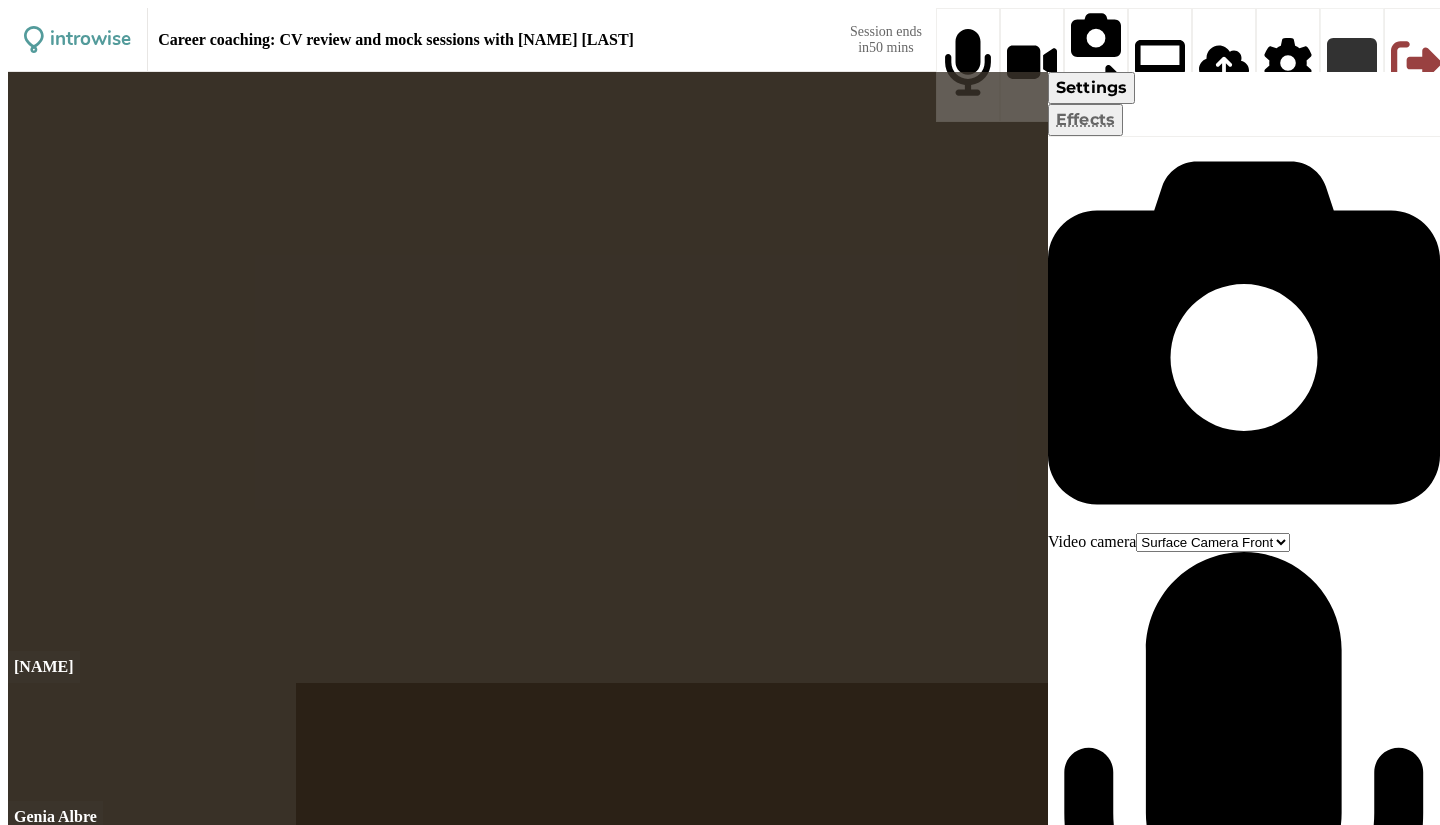 click at bounding box center [1352, 65] 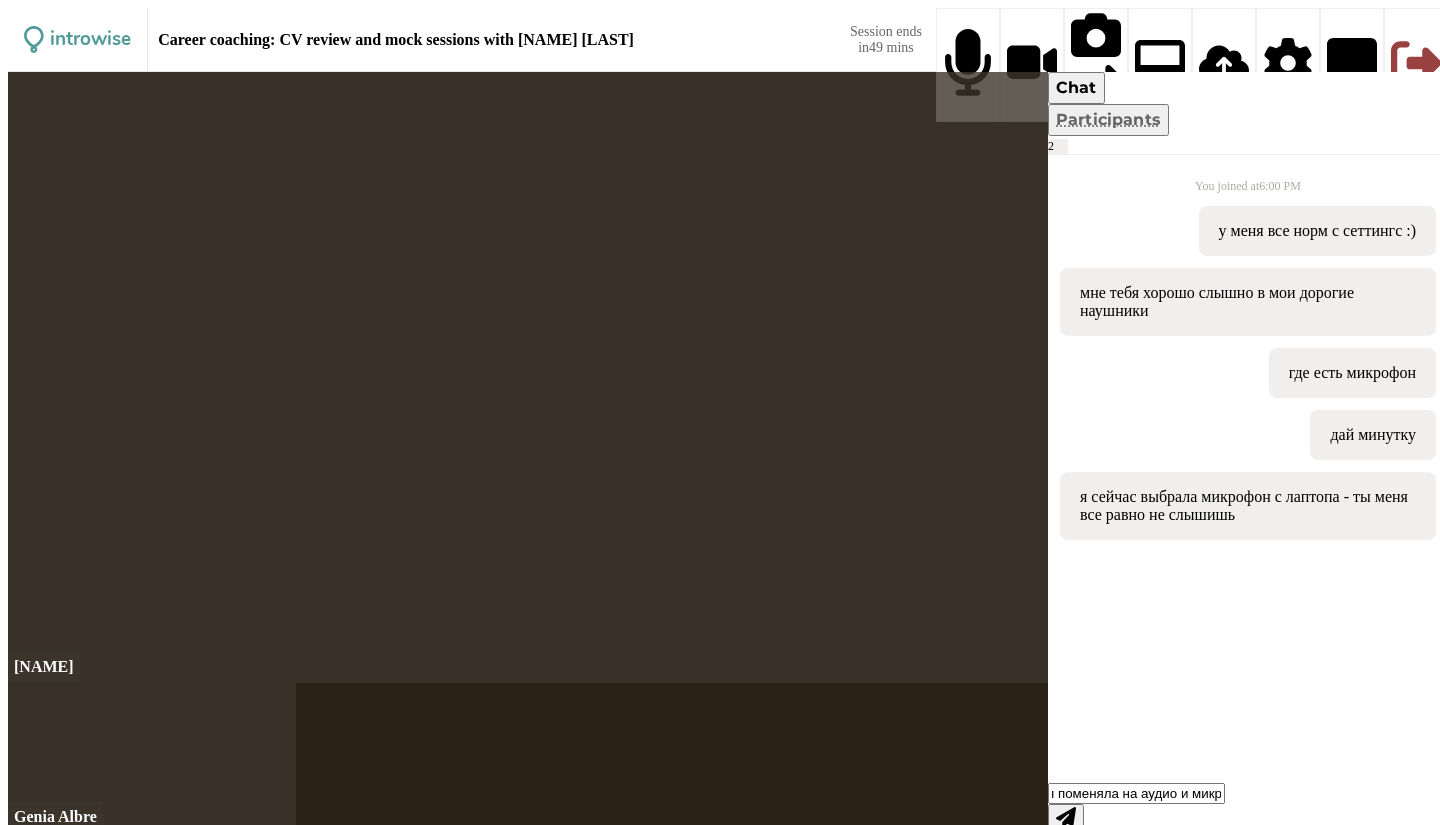 scroll, scrollTop: 0, scrollLeft: 23, axis: horizontal 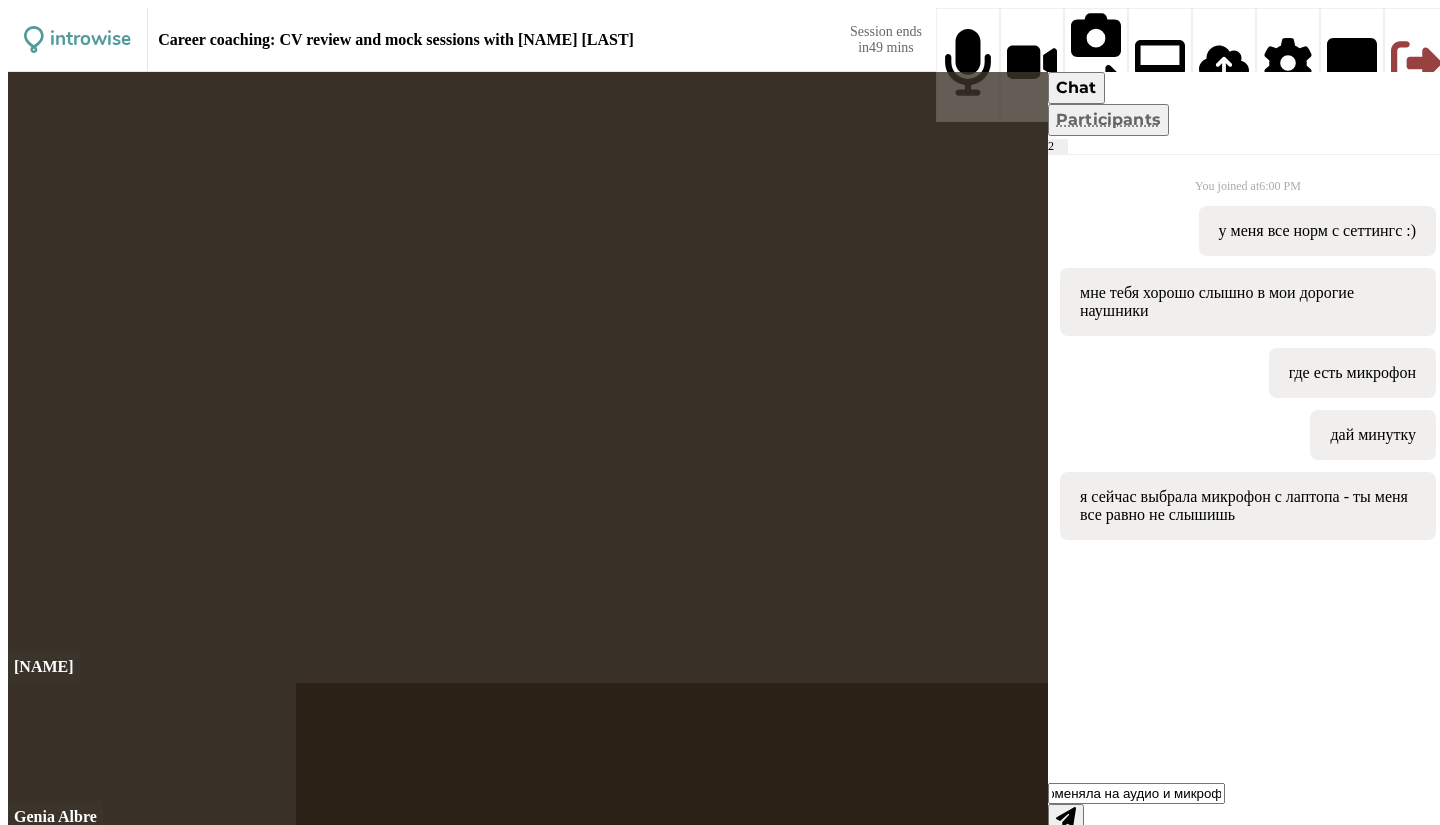 click at bounding box center [1066, 818] 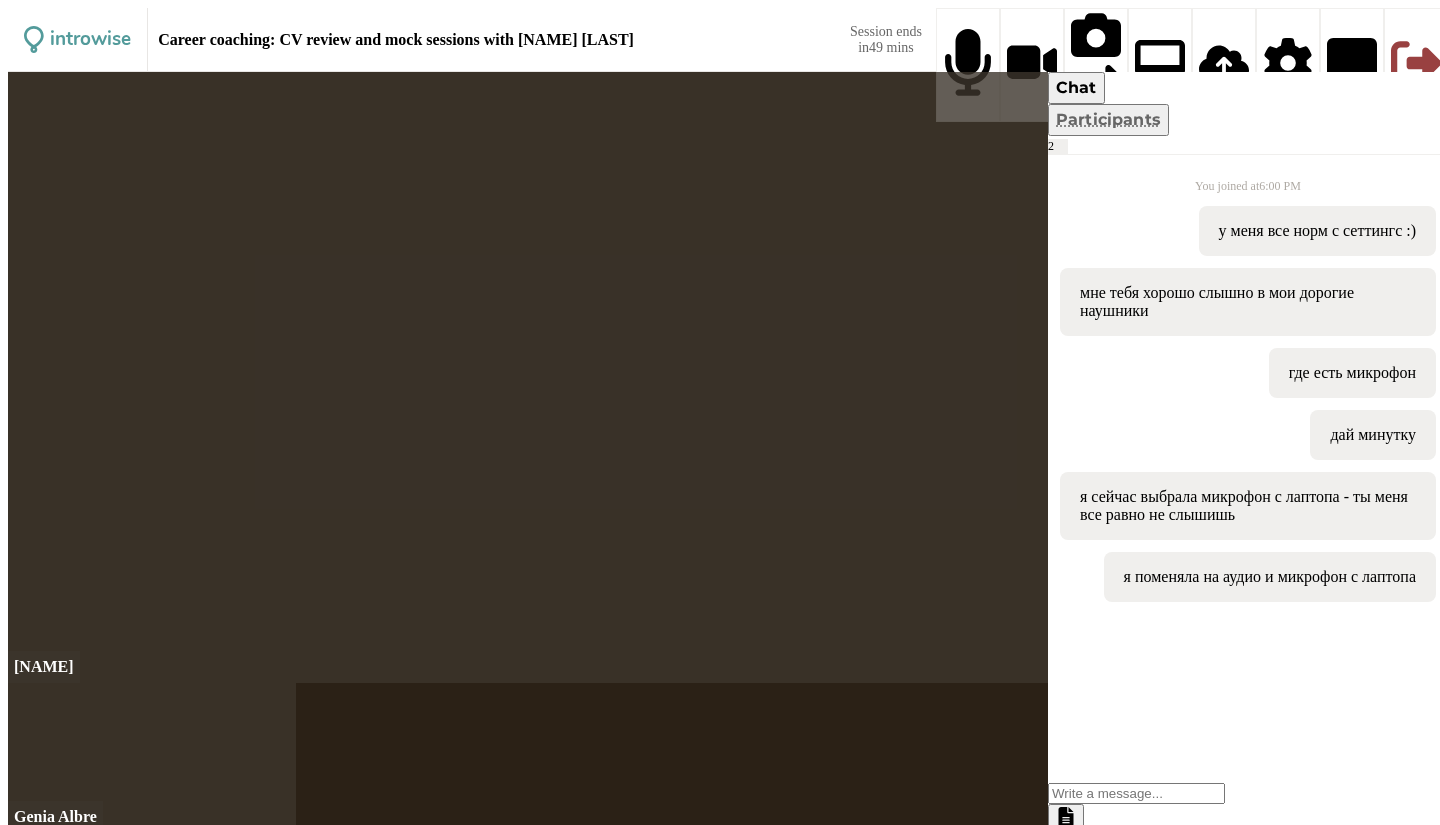 scroll, scrollTop: 0, scrollLeft: 0, axis: both 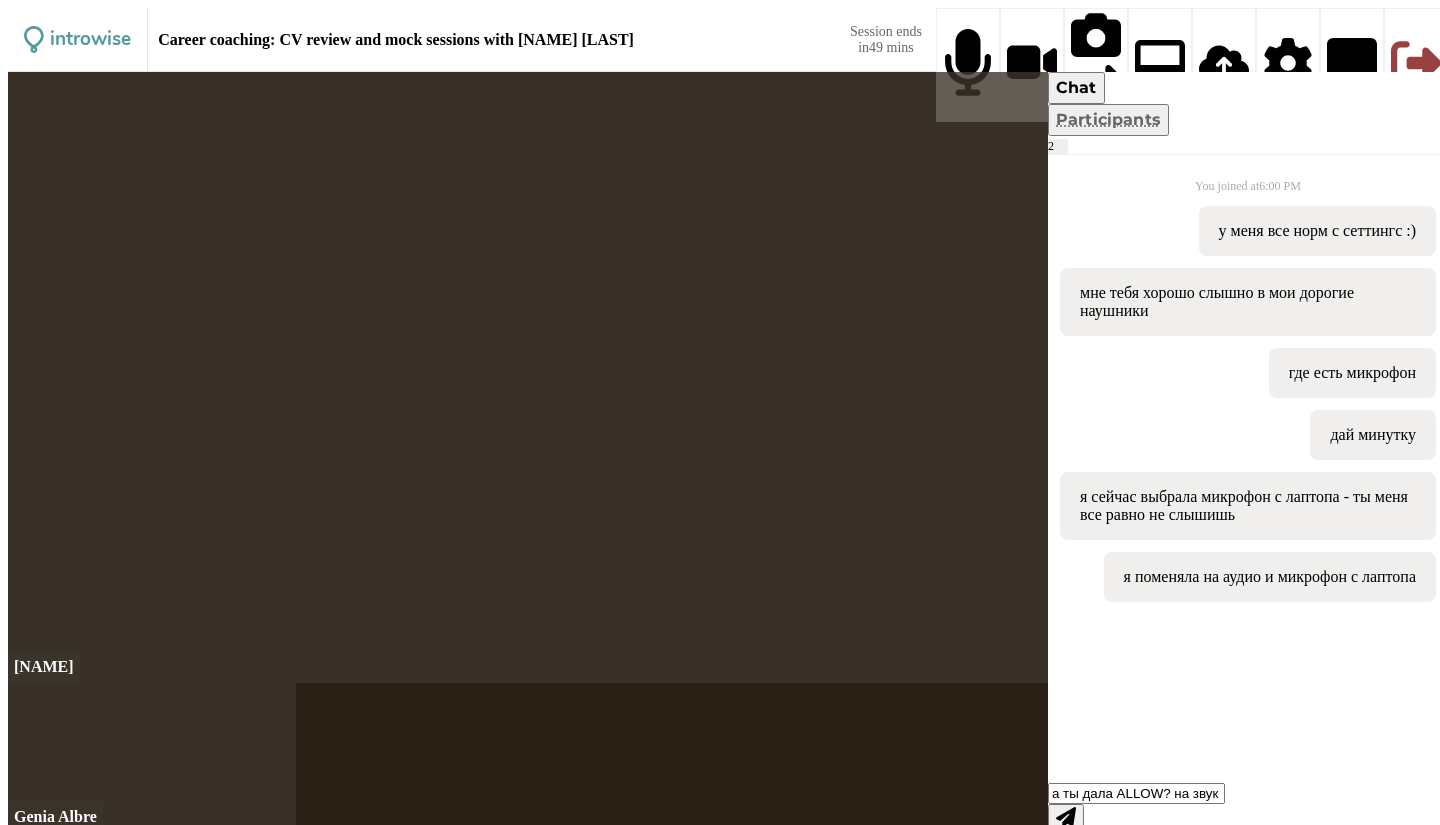click at bounding box center [1066, 818] 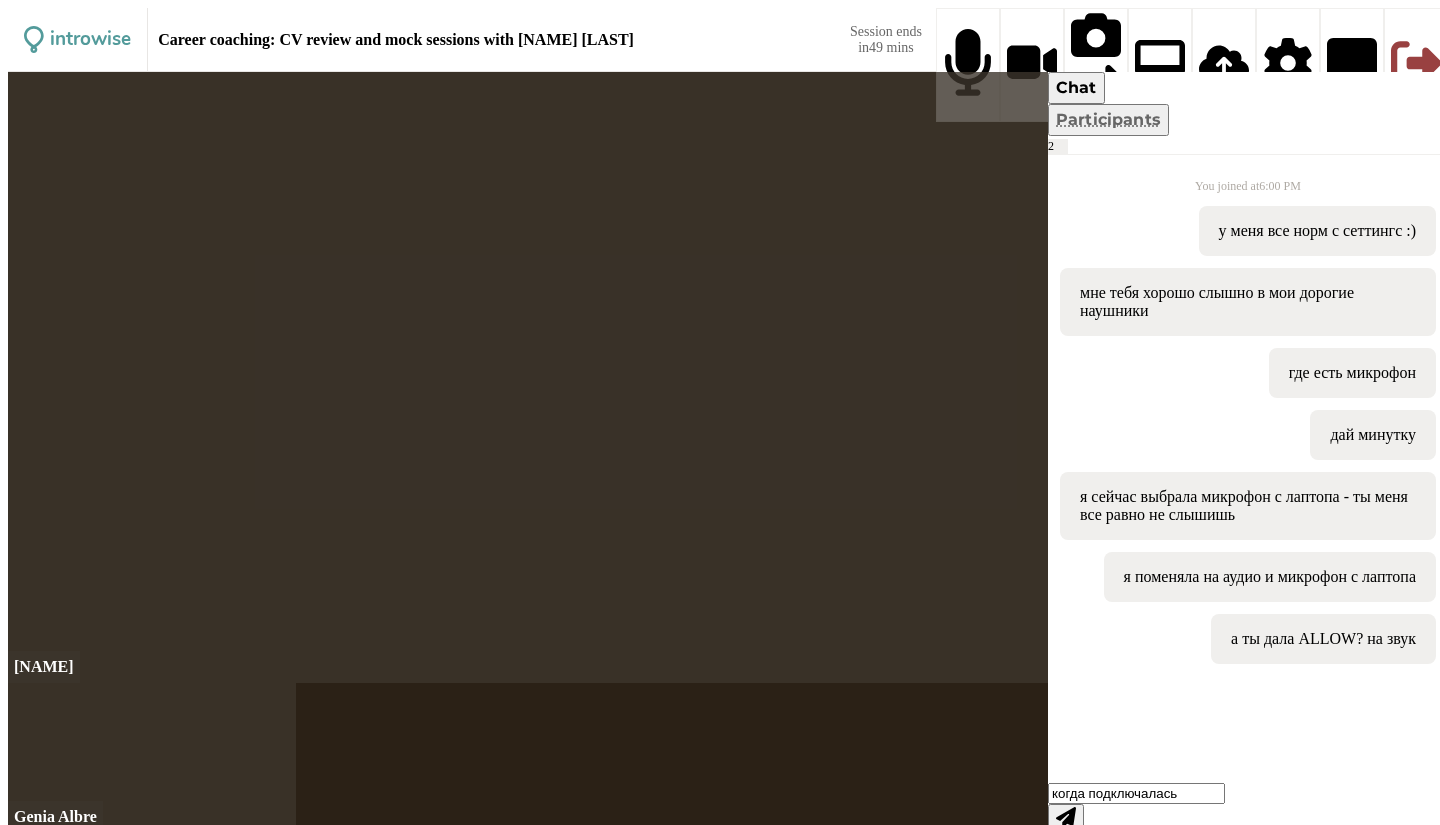 click at bounding box center [1066, 818] 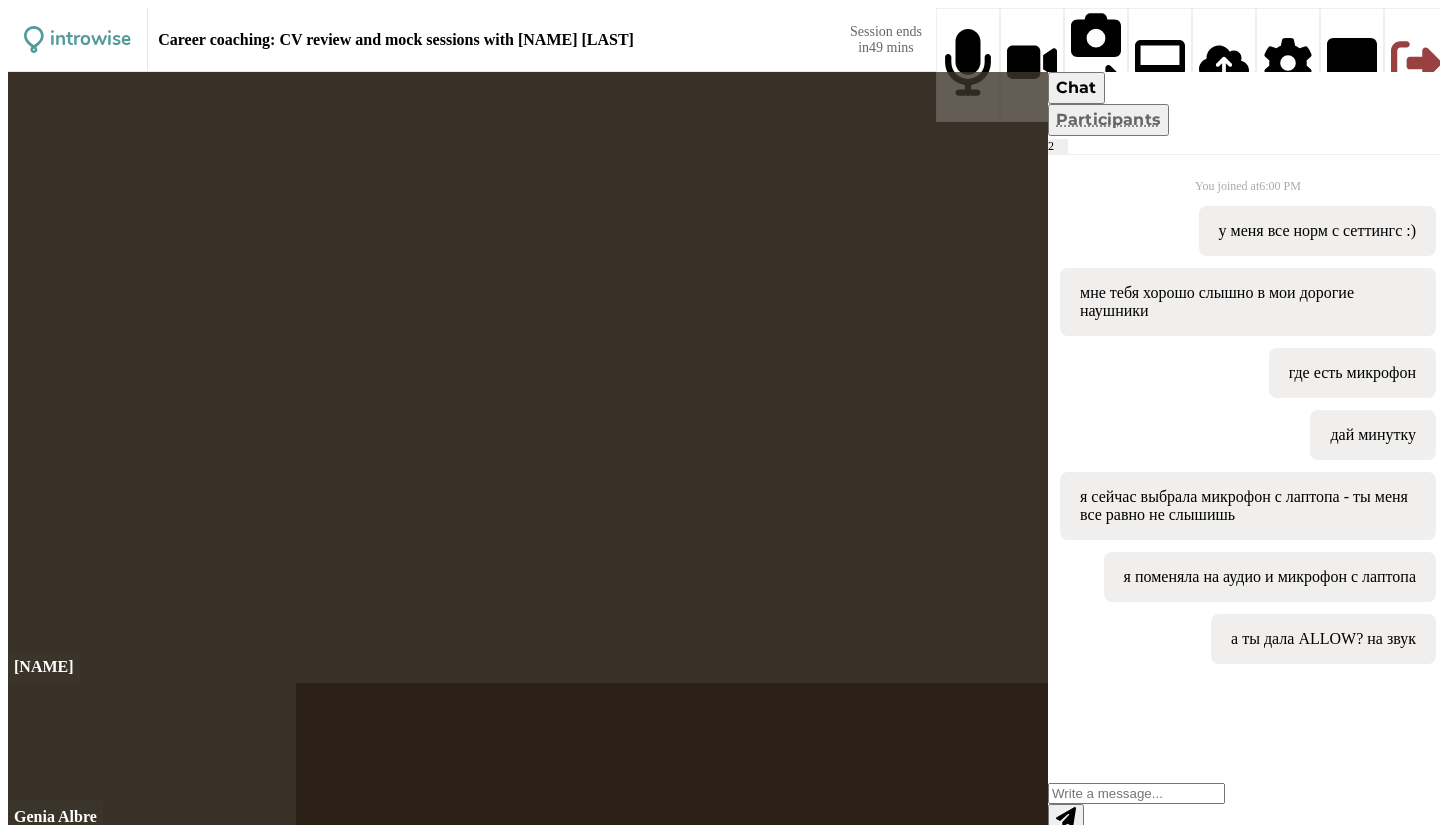 scroll, scrollTop: 45, scrollLeft: 0, axis: vertical 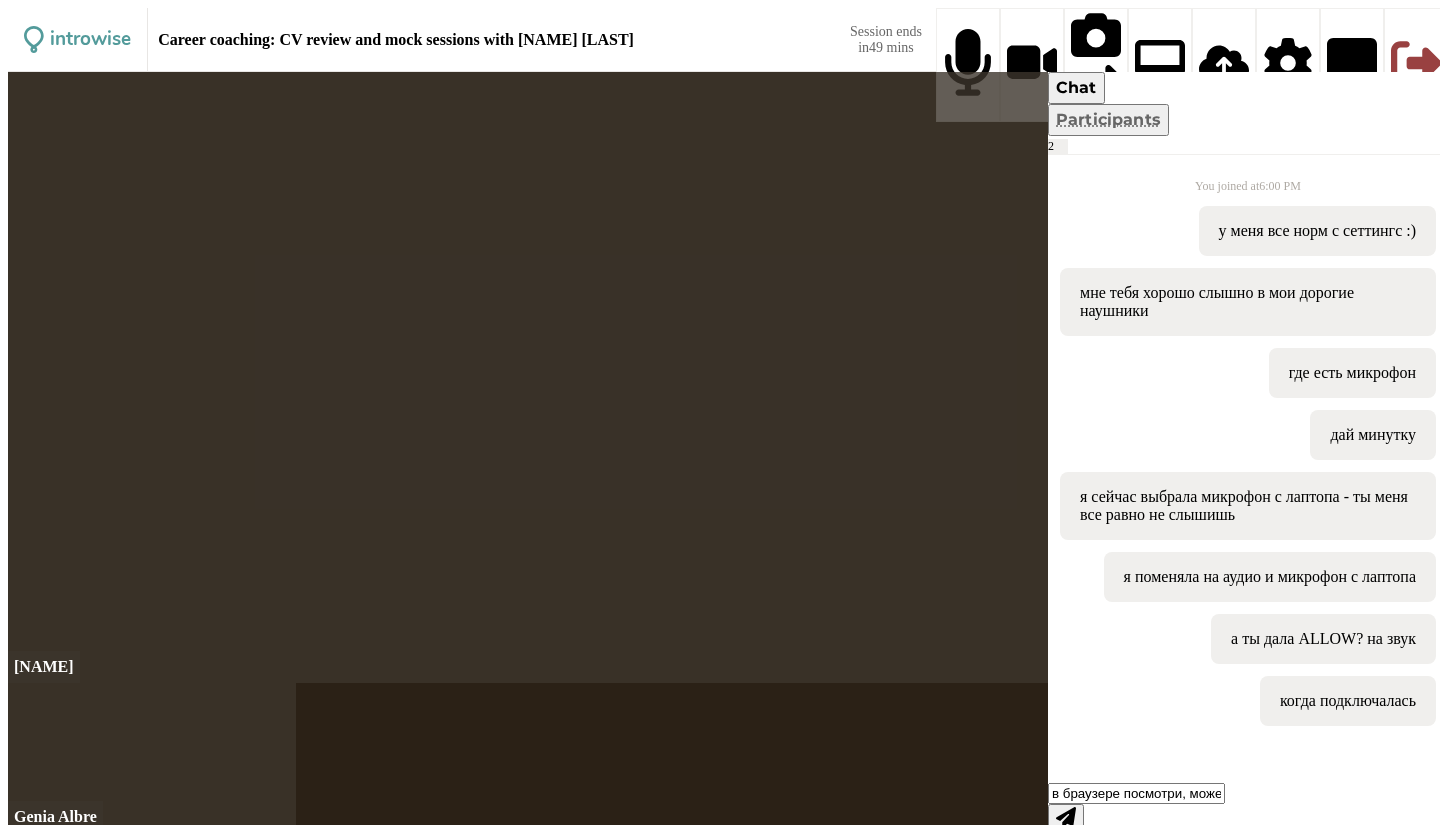 click at bounding box center (1066, 818) 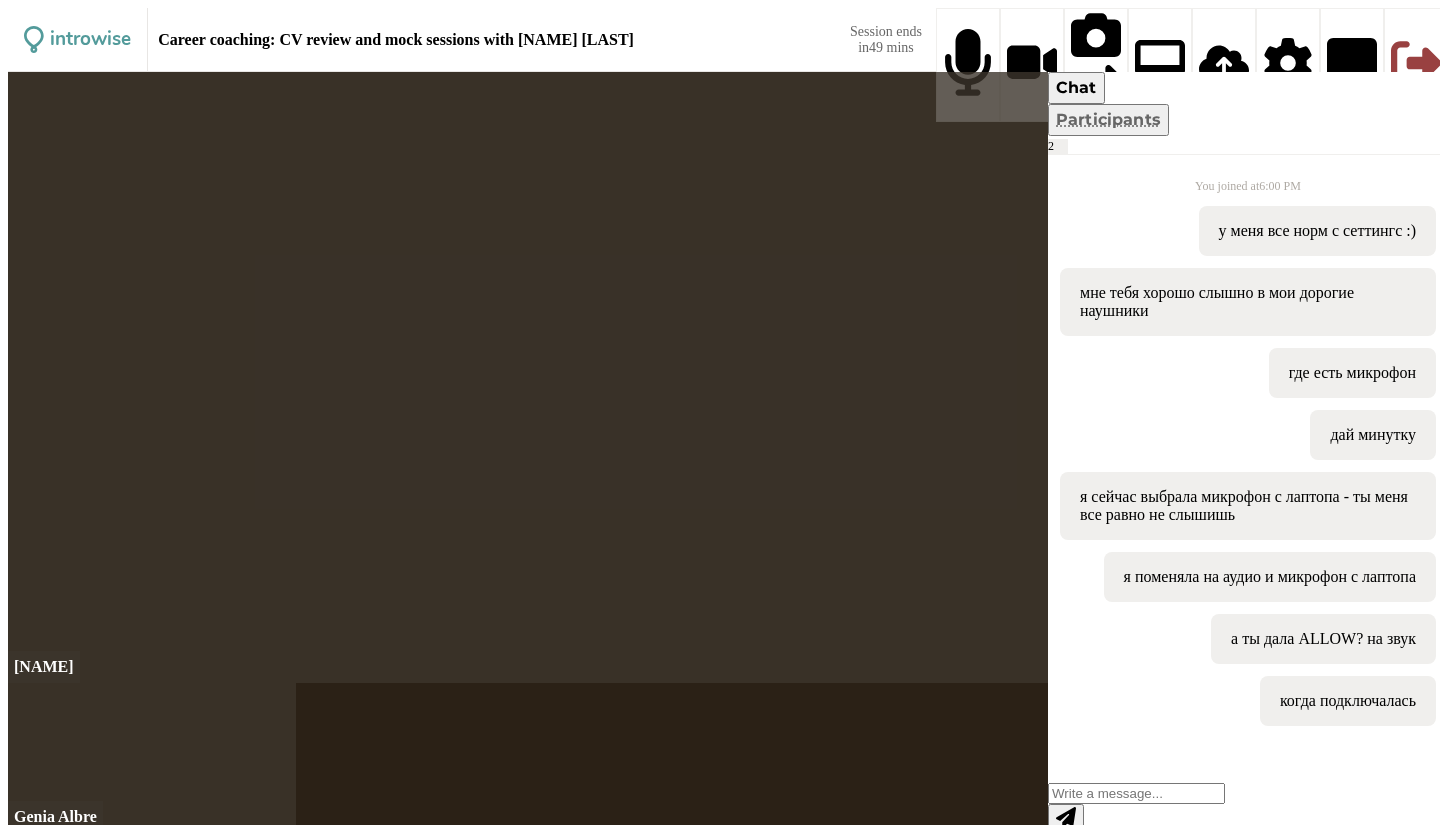 scroll, scrollTop: 141, scrollLeft: 0, axis: vertical 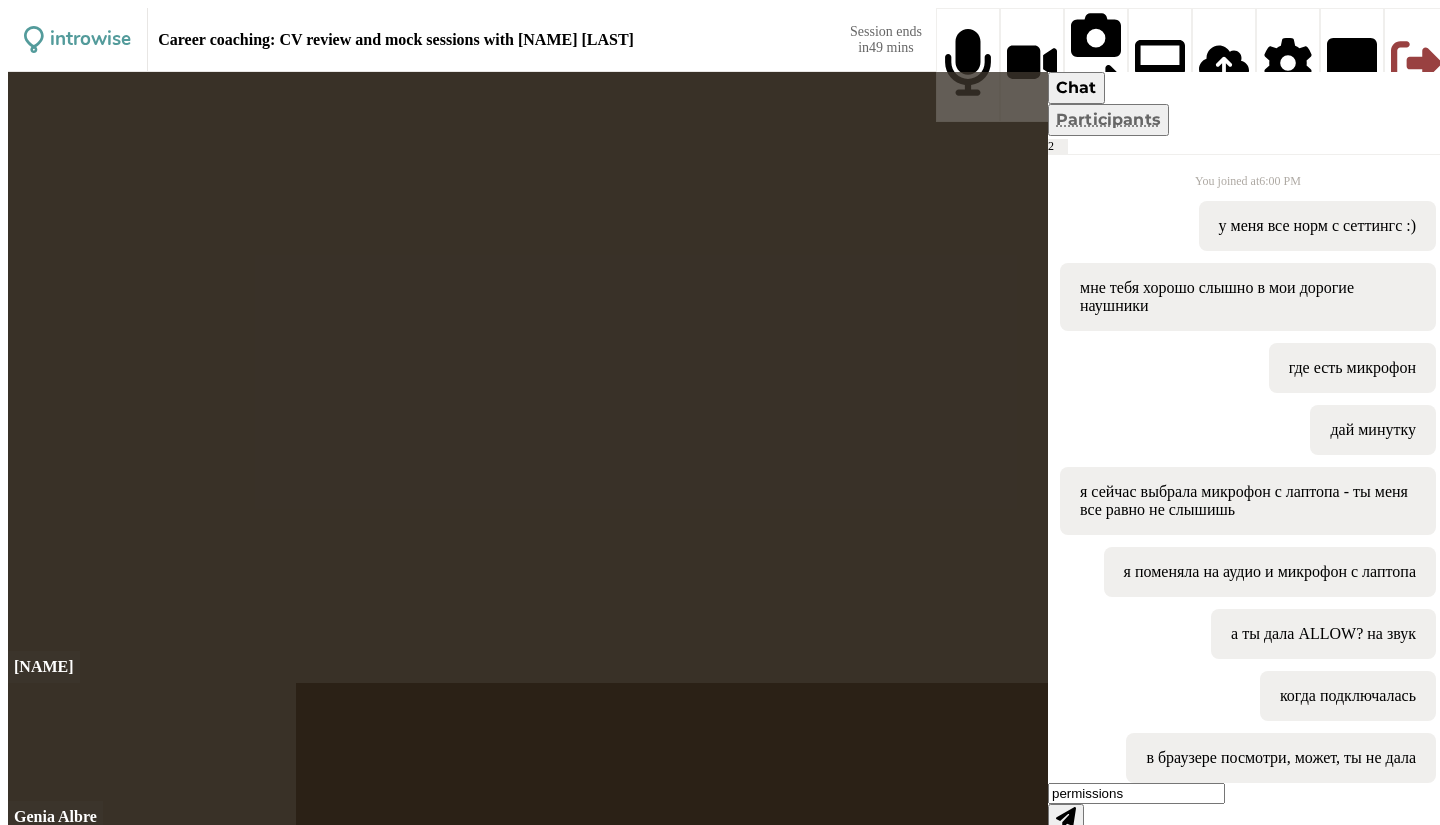 type on "permissions" 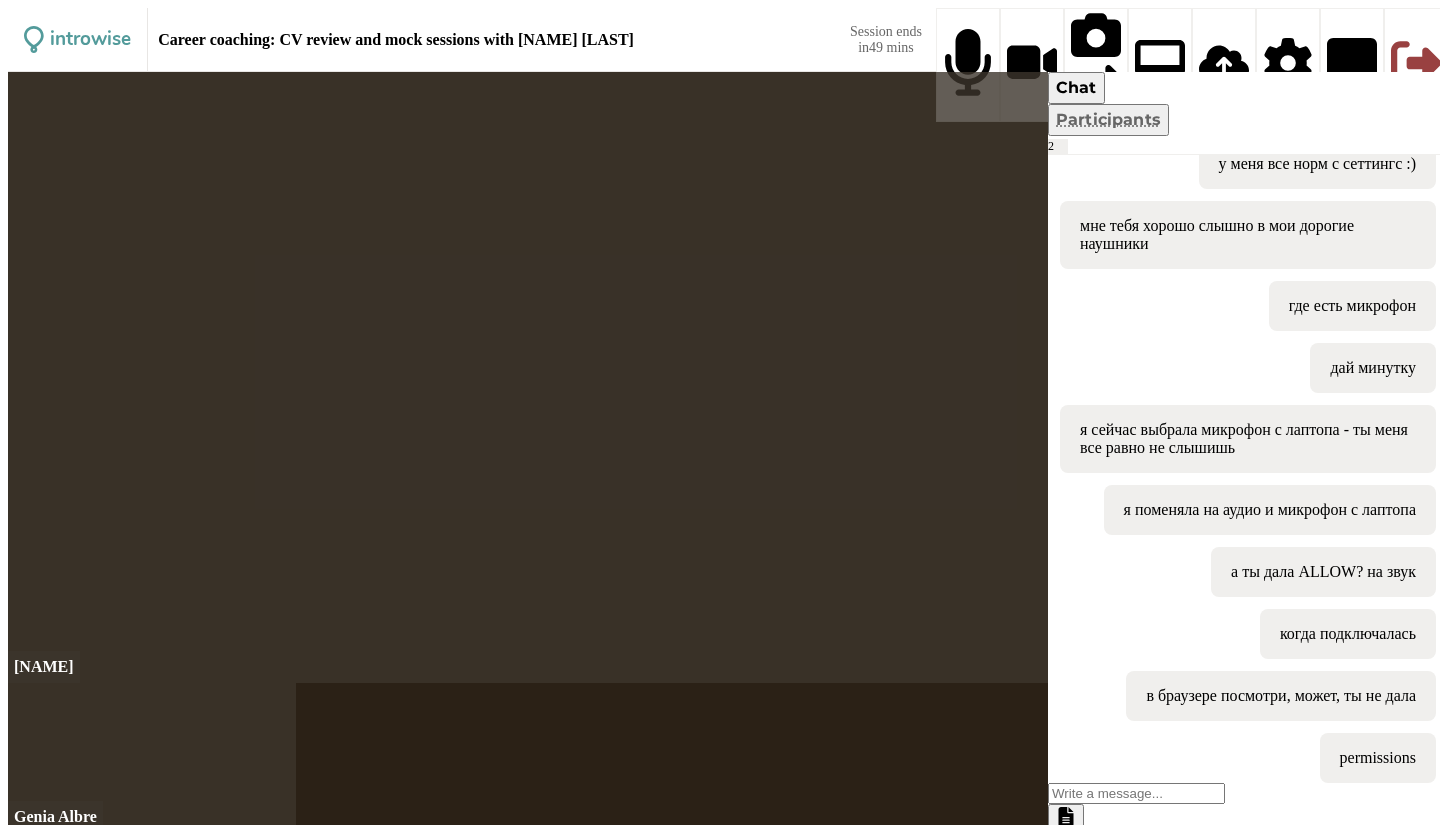 scroll, scrollTop: 211, scrollLeft: 0, axis: vertical 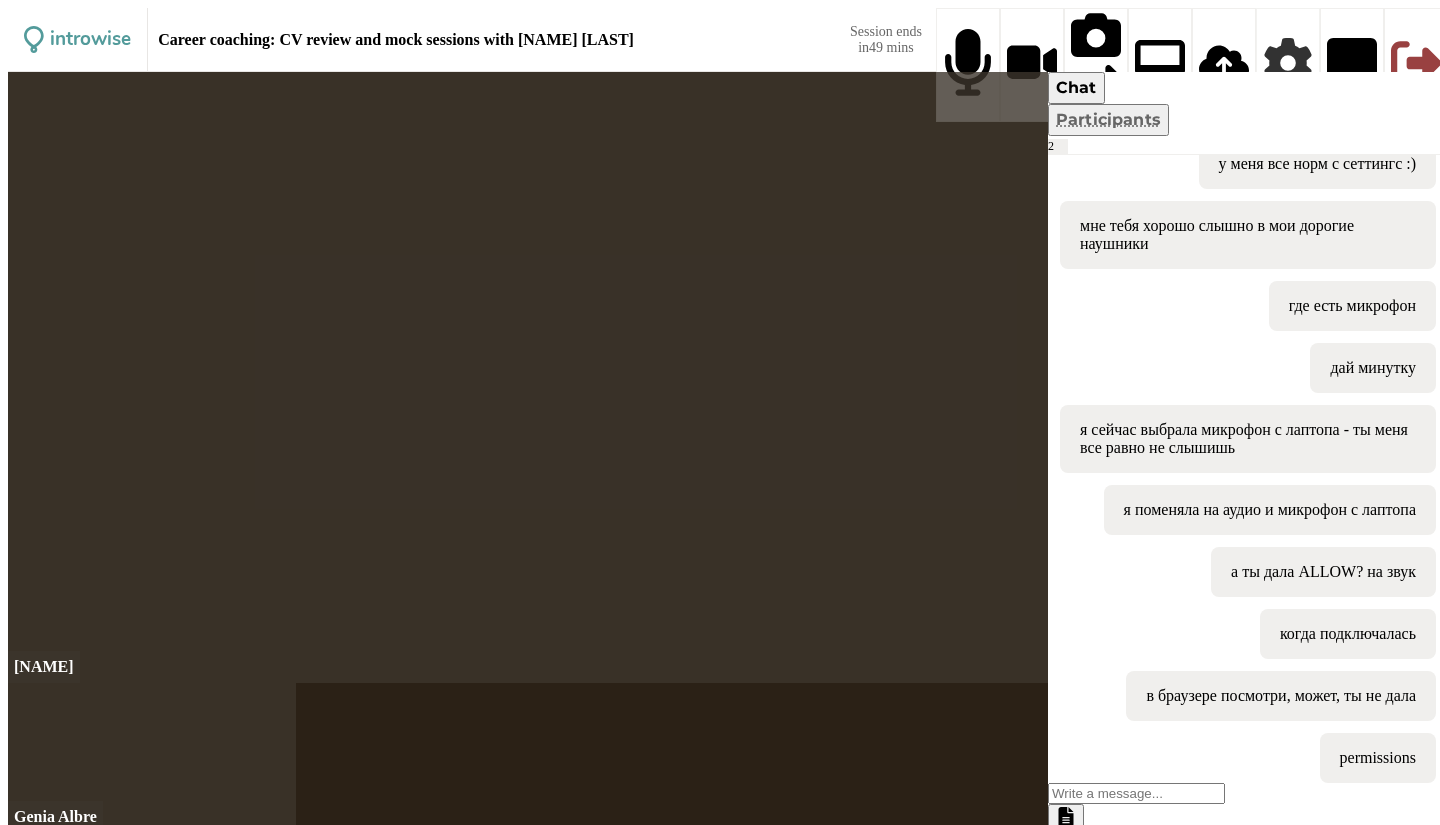 click at bounding box center [1288, 63] 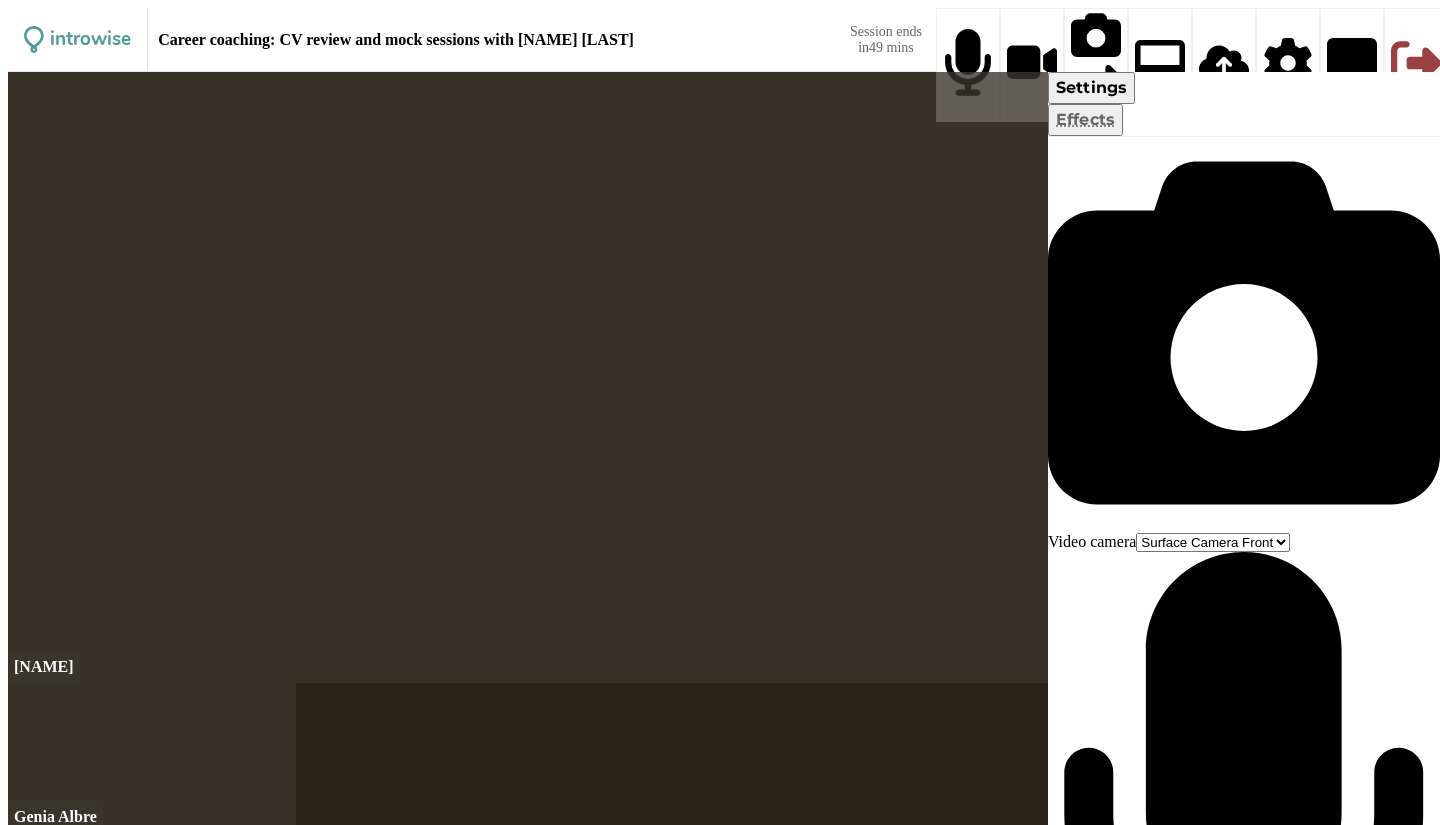 click on "Default - Headset Microphone (Poly BT700) Communications - Headset Microphone (Poly BT700) Headset Microphone (Poly BT700) Surface Stereo Microphones (Surface High Definition Audio)" at bounding box center (1213, 542) 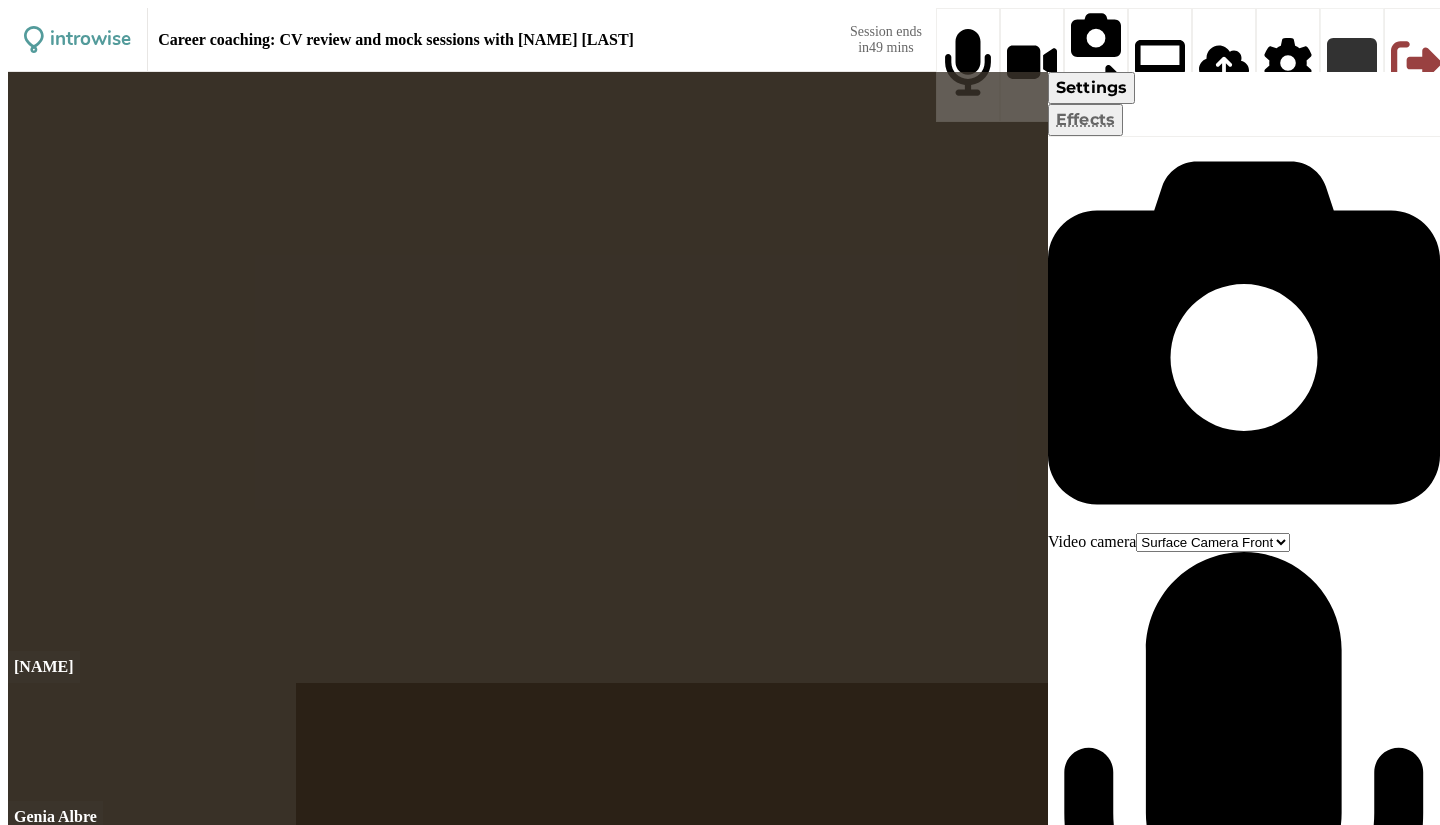 click at bounding box center (1352, 65) 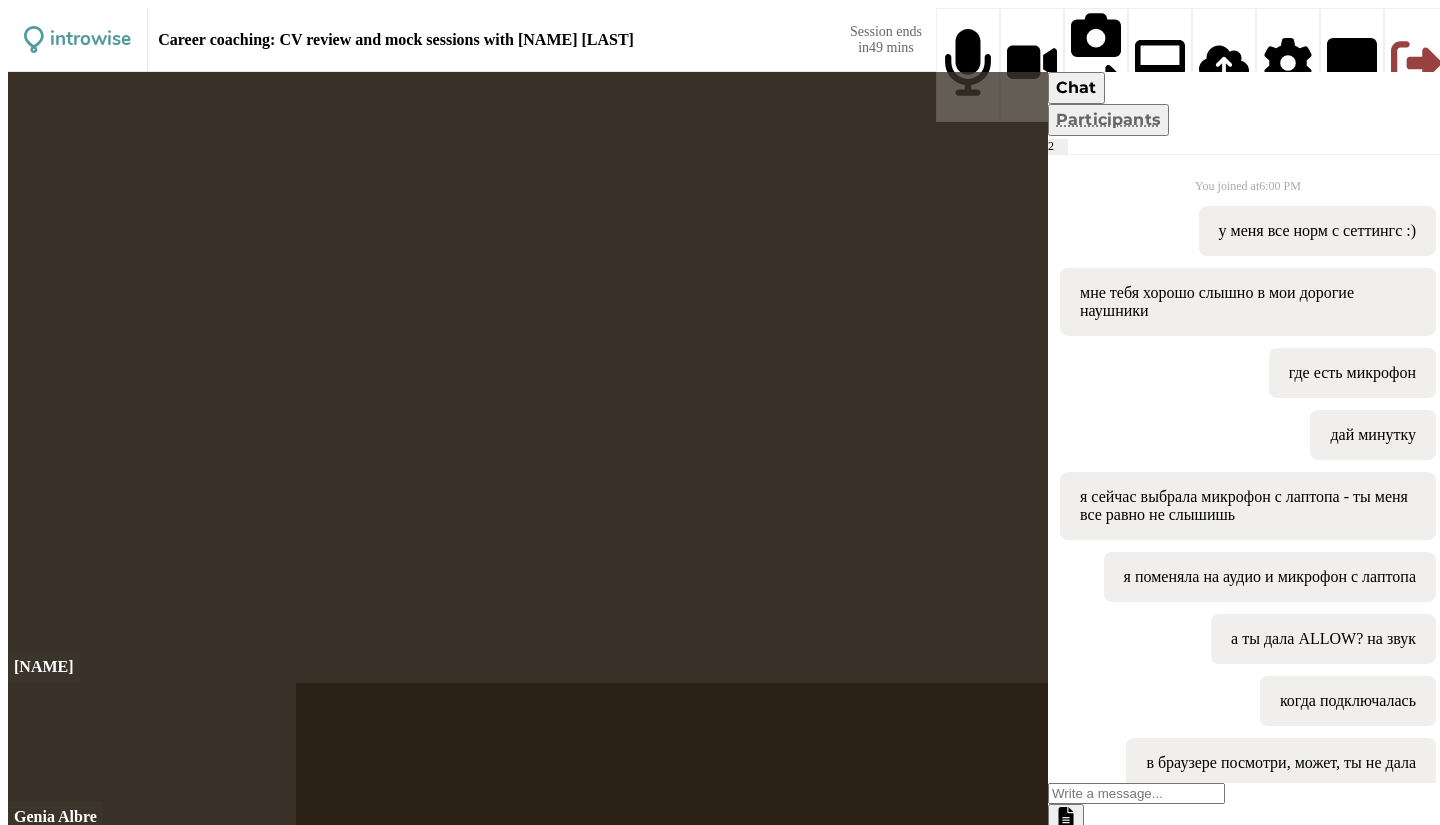 scroll, scrollTop: 211, scrollLeft: 0, axis: vertical 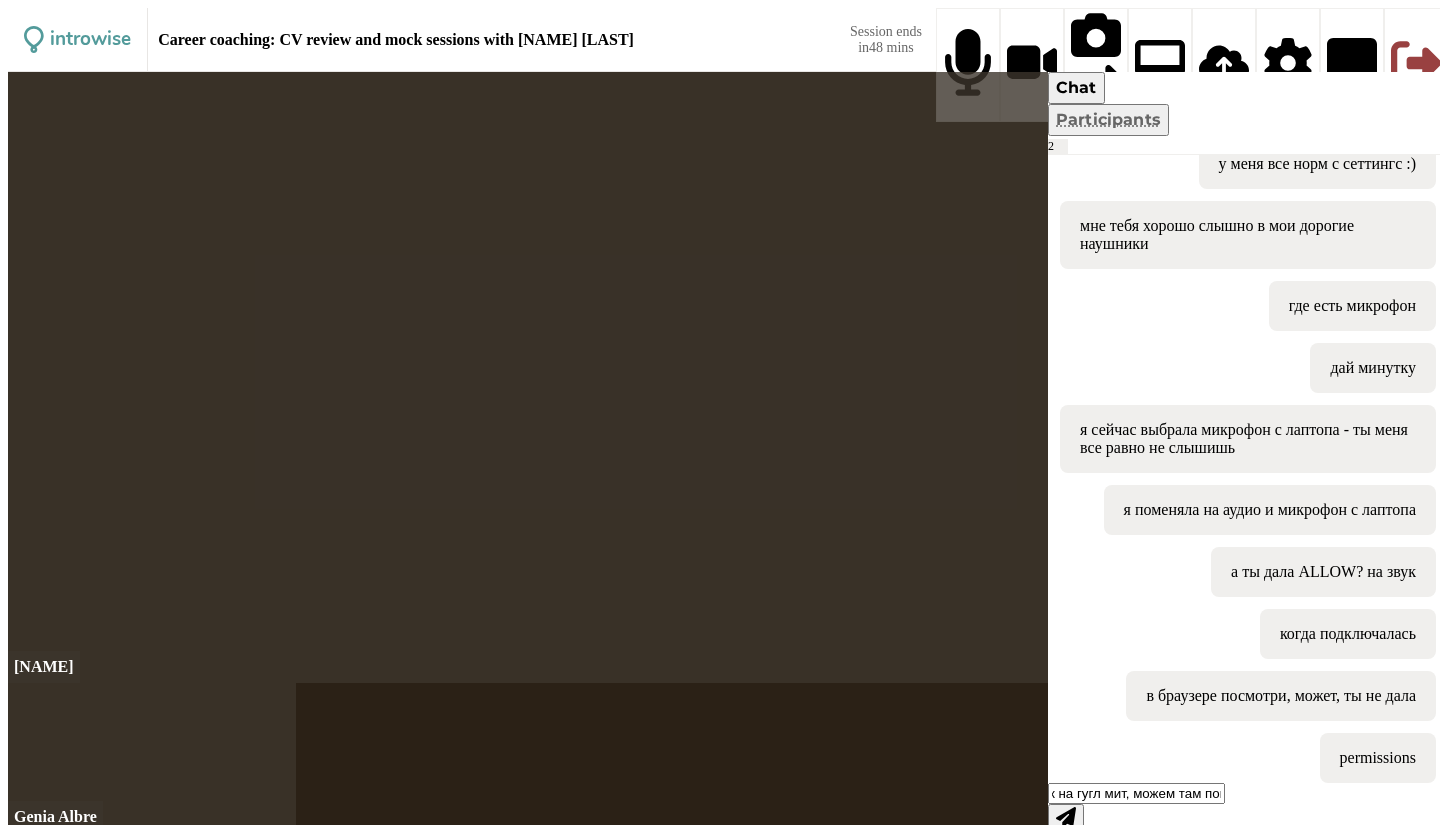 click at bounding box center (1066, 818) 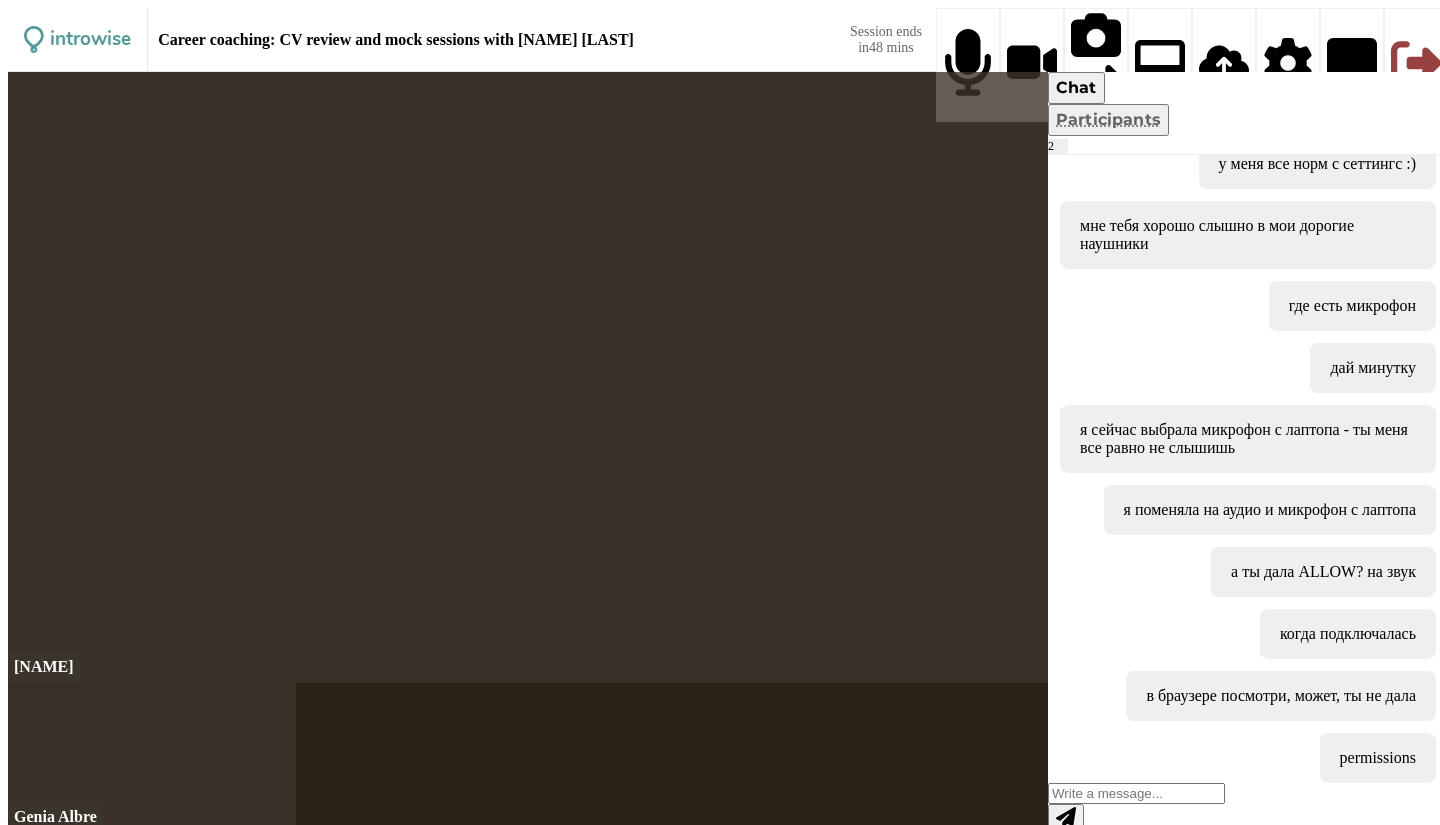 scroll, scrollTop: 307, scrollLeft: 0, axis: vertical 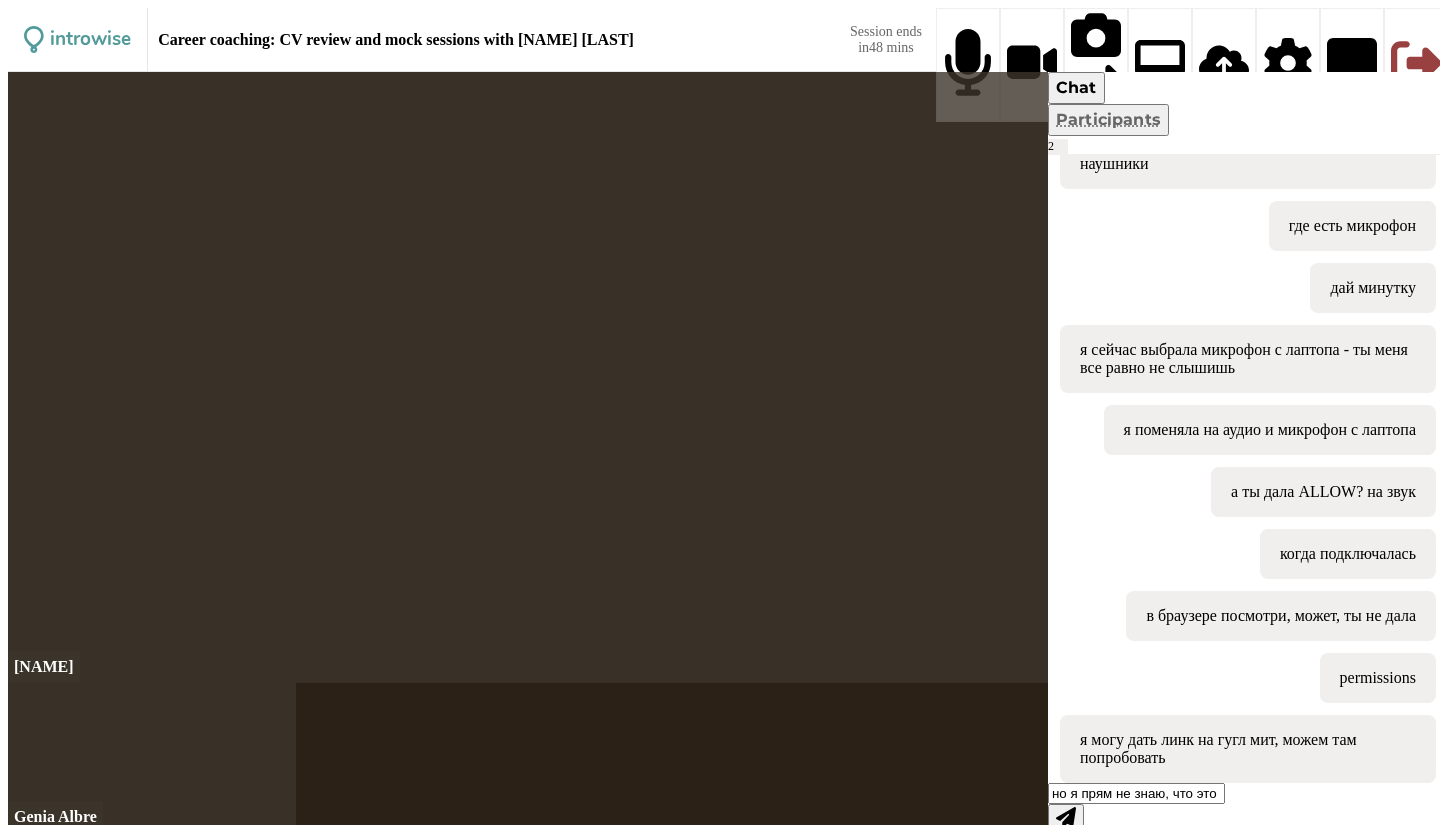click at bounding box center [1066, 818] 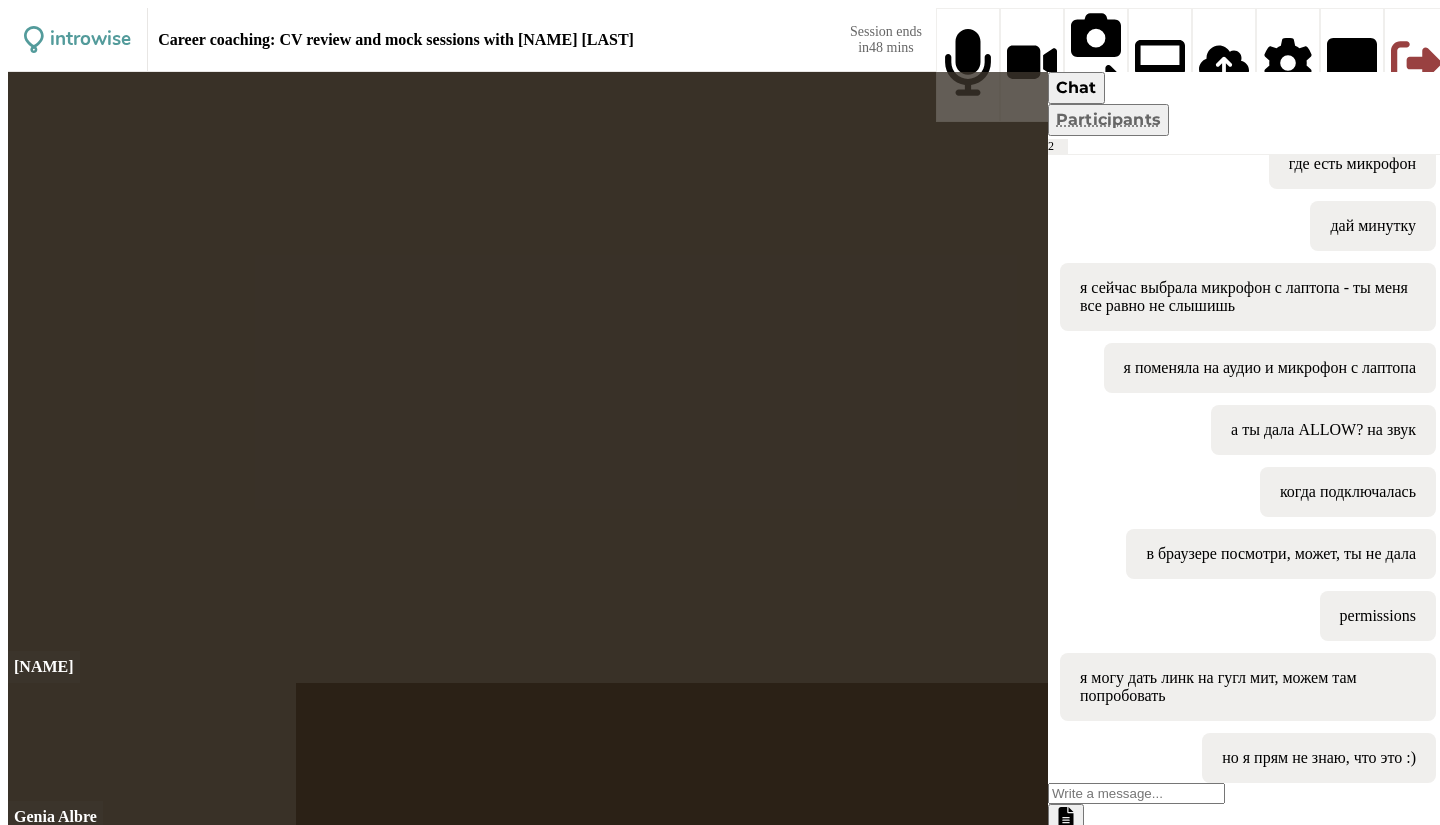 scroll, scrollTop: 377, scrollLeft: 0, axis: vertical 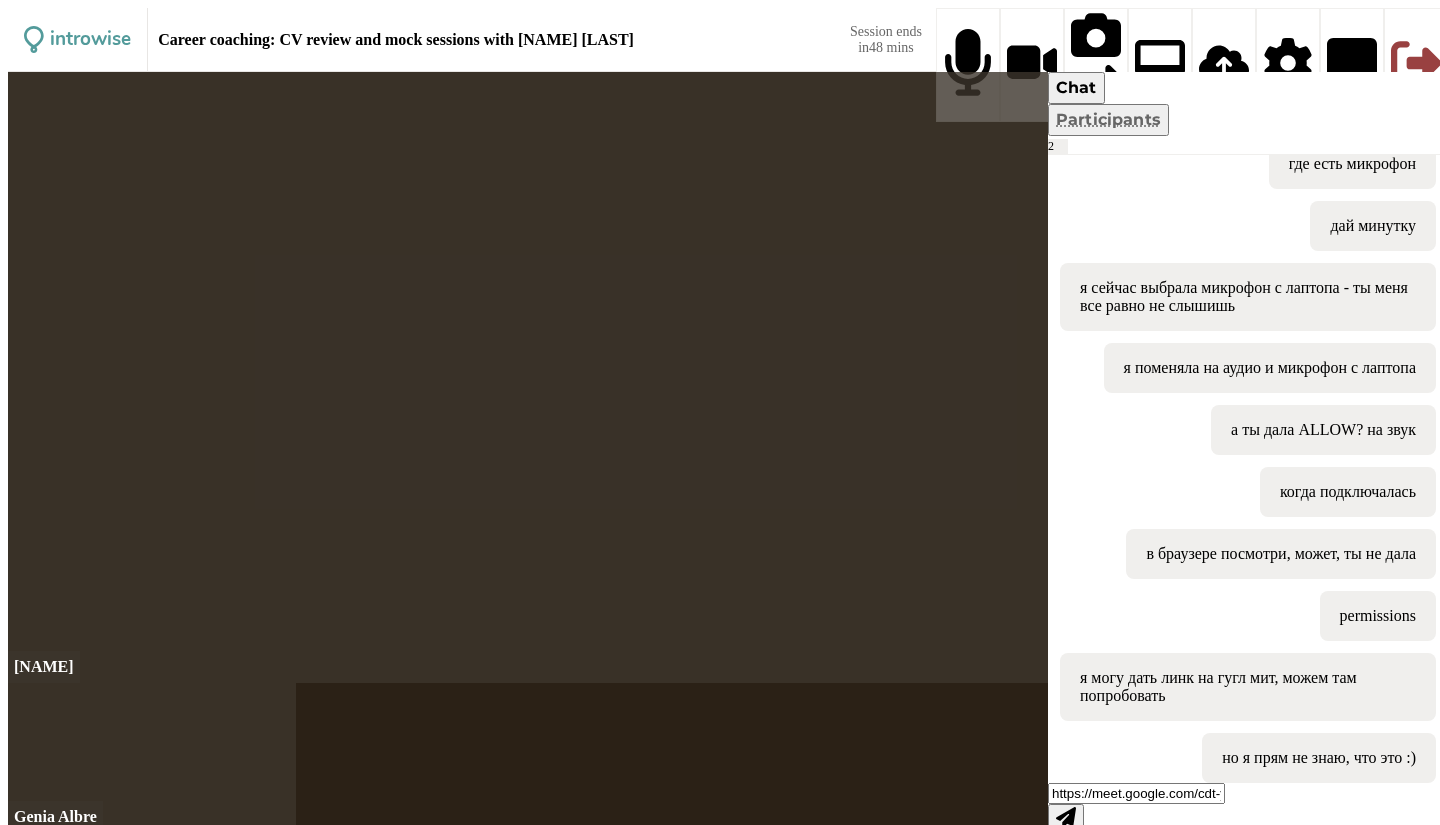 click at bounding box center [1066, 818] 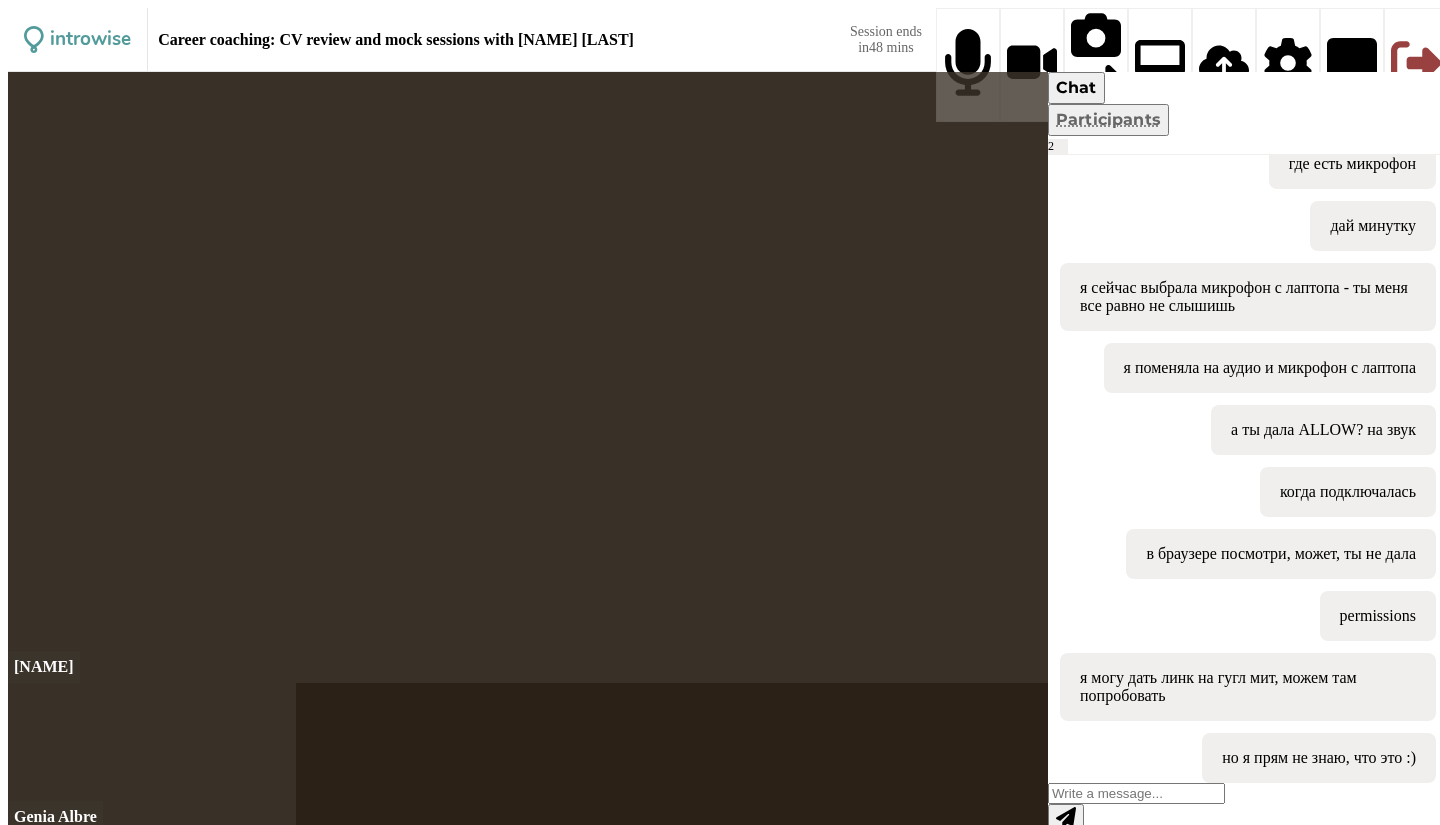 scroll, scrollTop: 472, scrollLeft: 0, axis: vertical 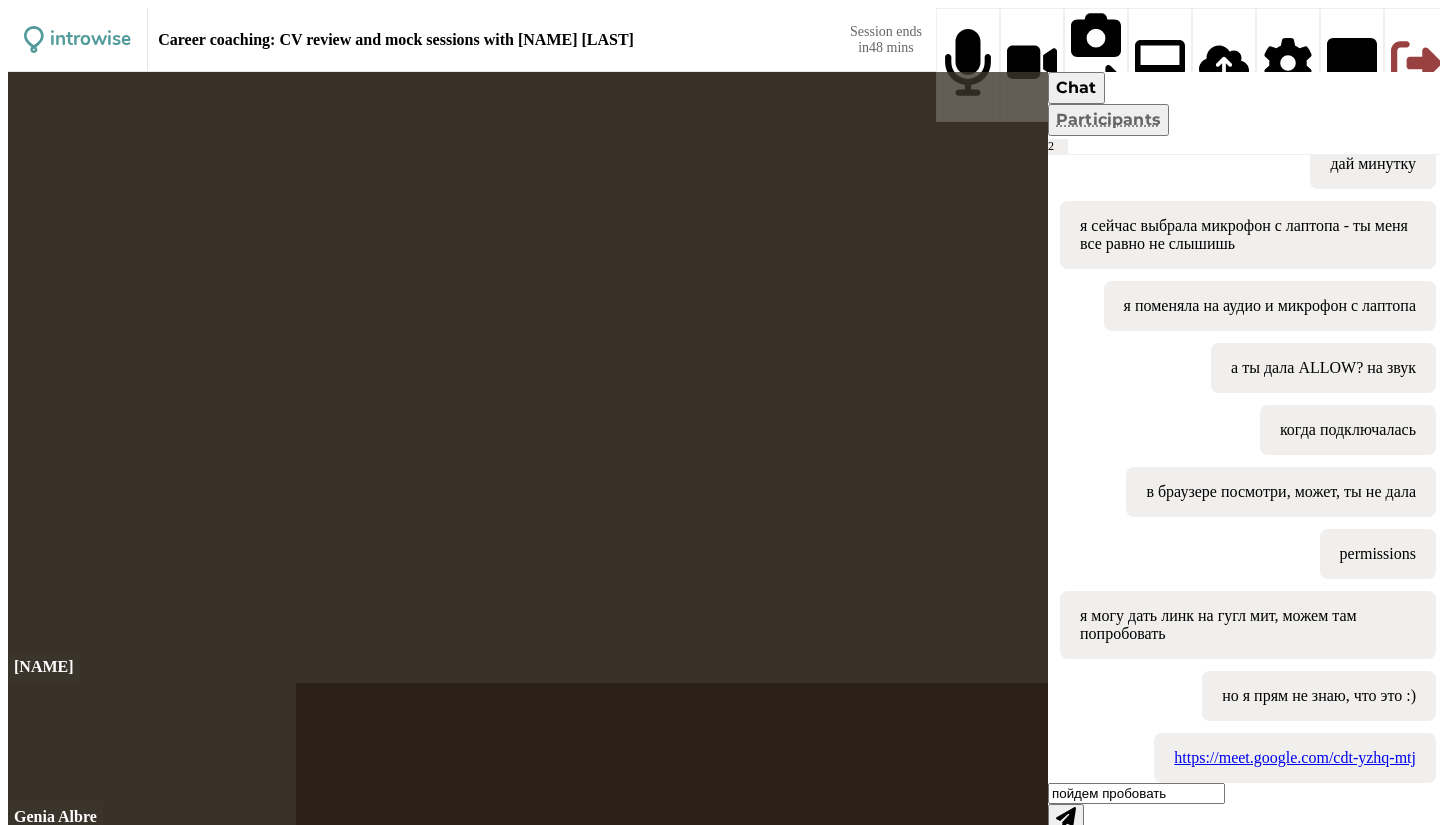 type on "пойдем пробовать" 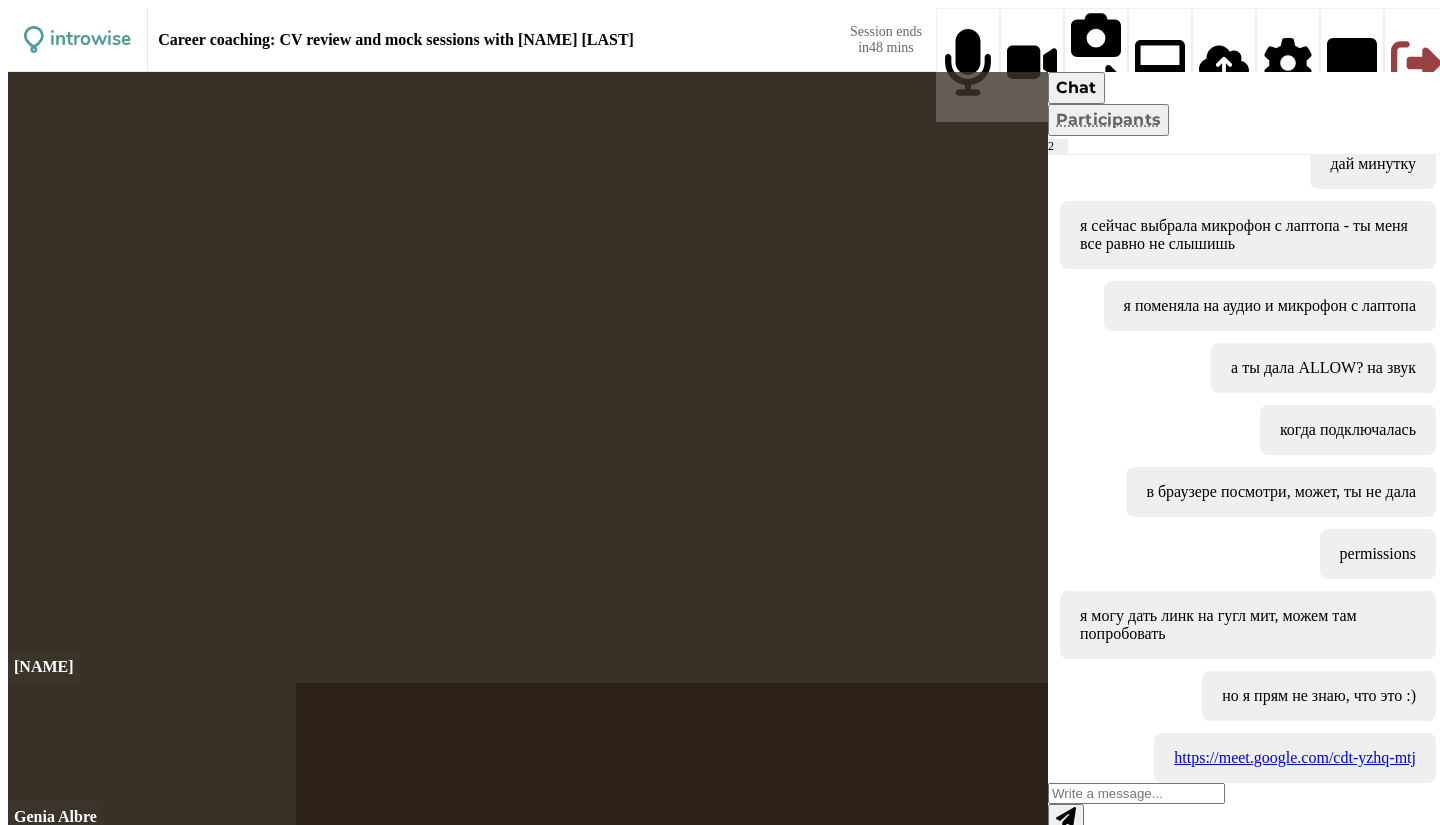 scroll, scrollTop: 542, scrollLeft: 0, axis: vertical 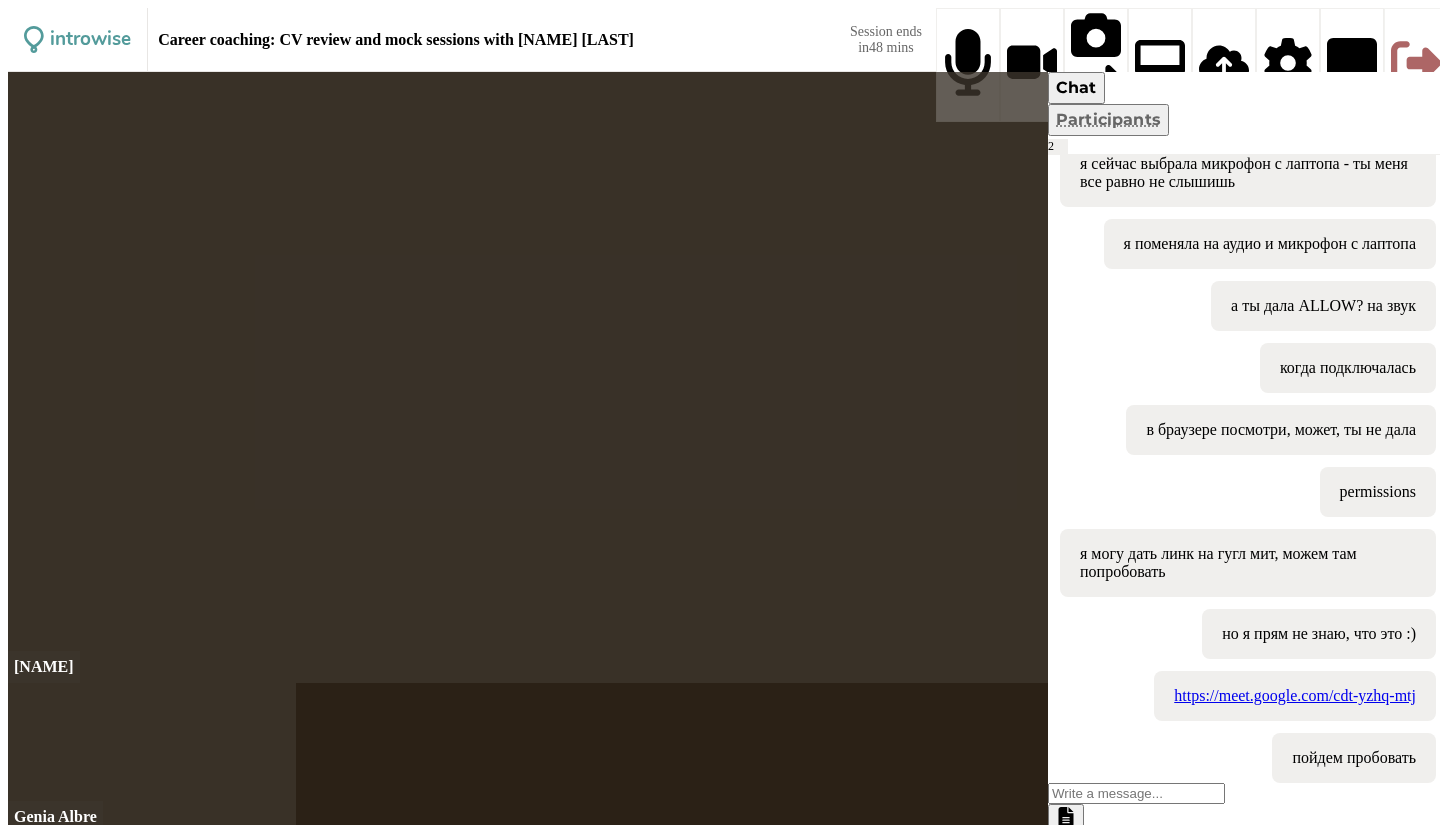 click at bounding box center [1416, 65] 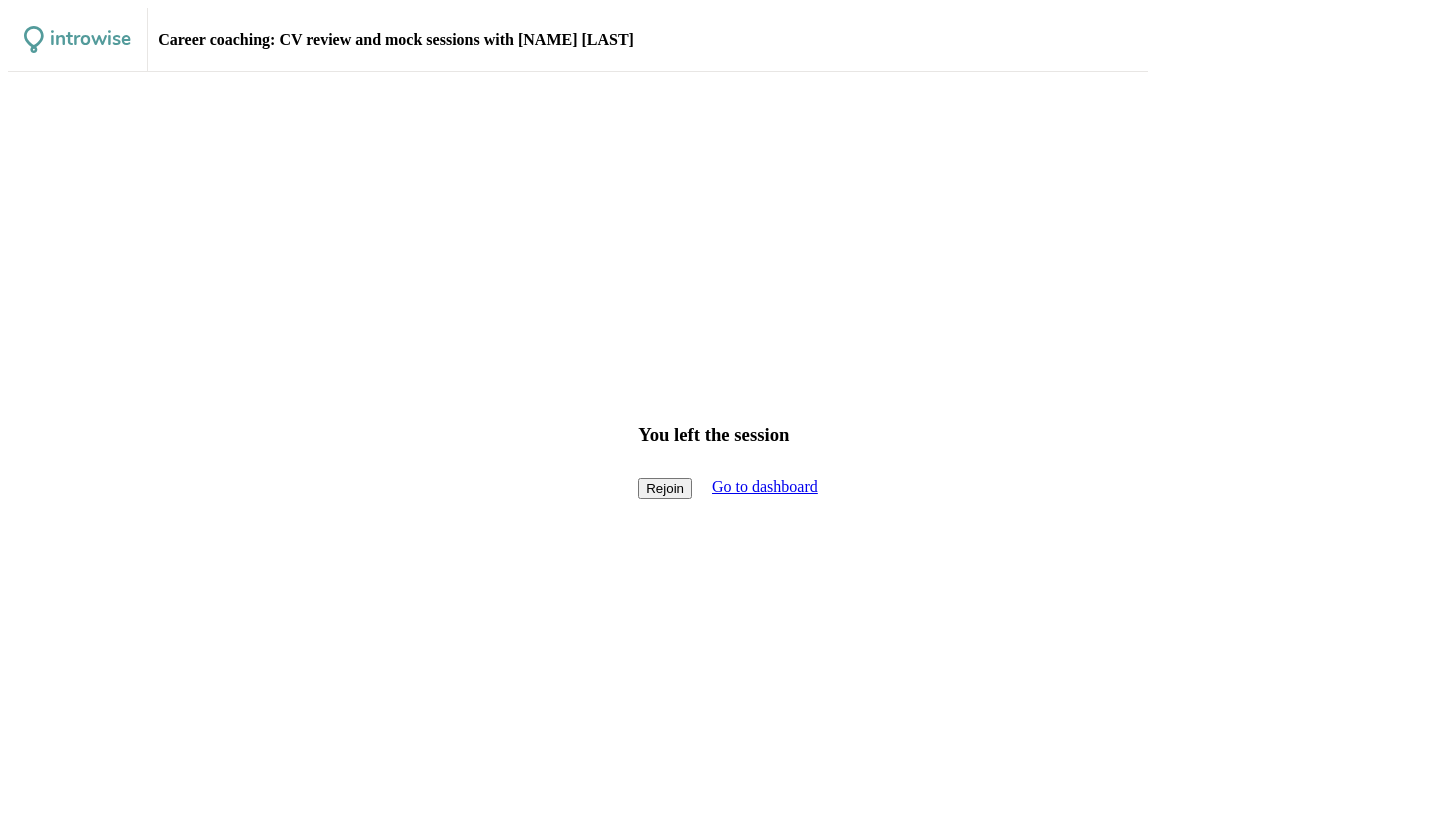 click on "Rejoin" at bounding box center [665, 488] 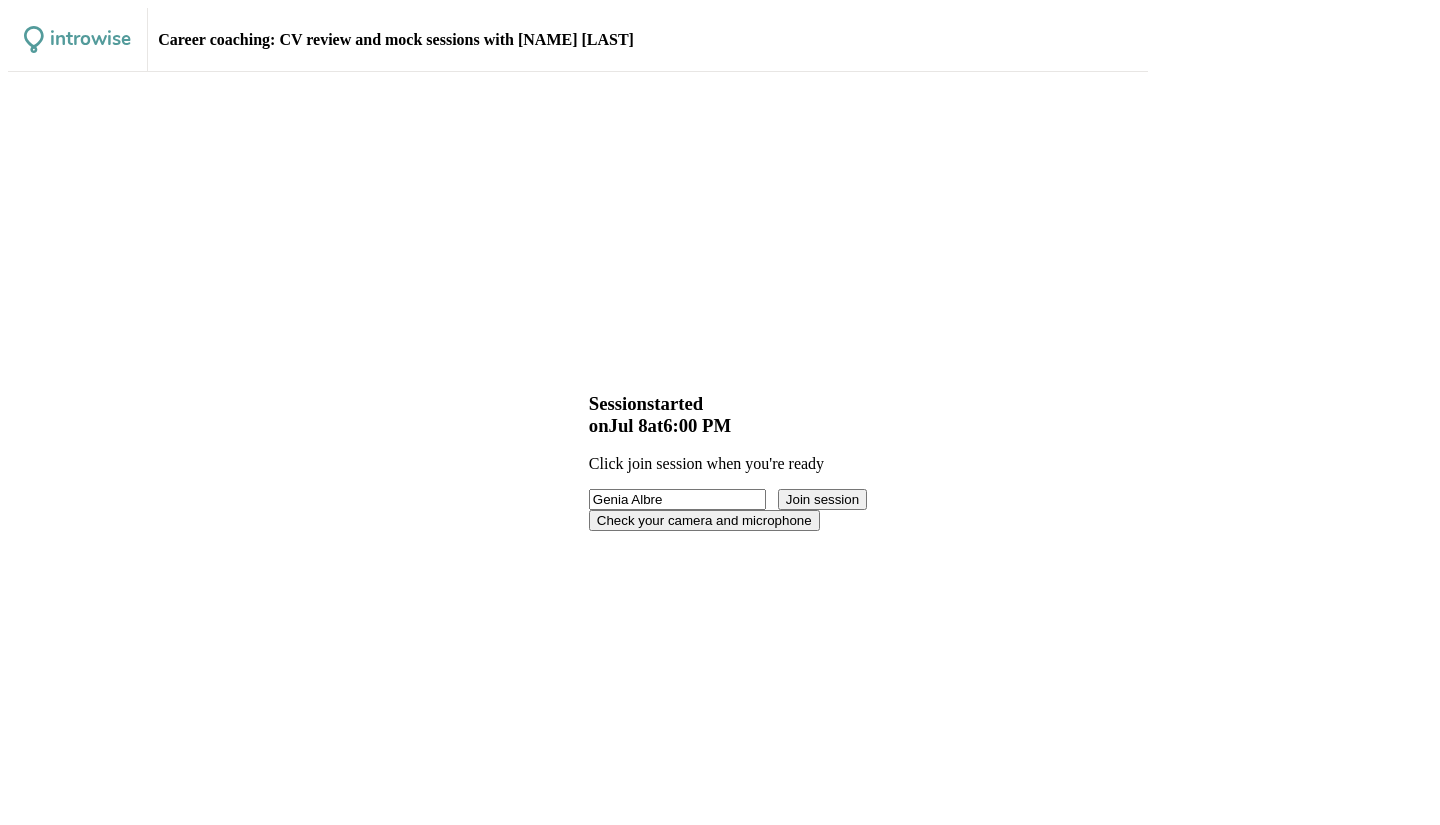 click on "Join session" at bounding box center [822, 499] 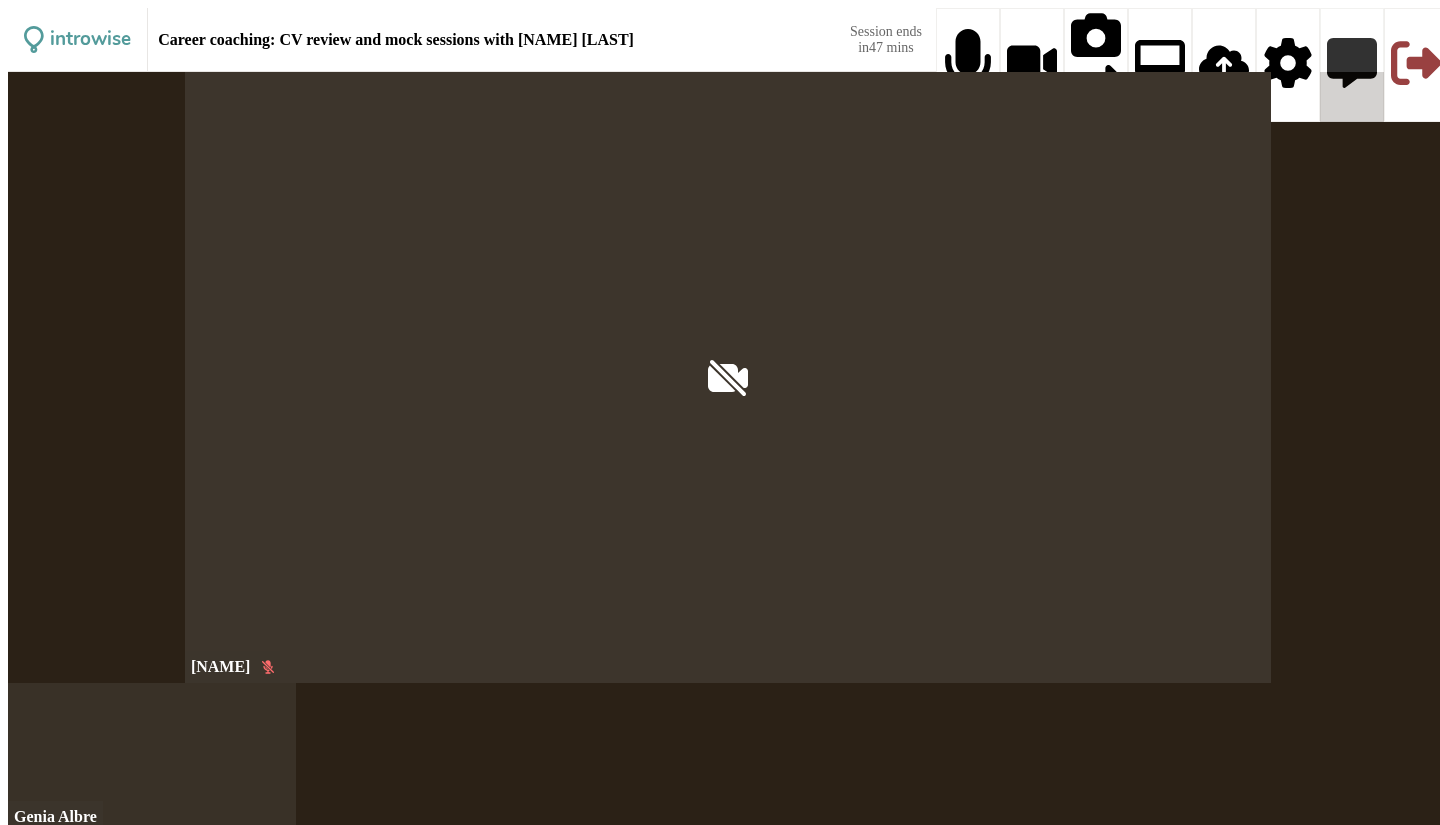 click at bounding box center [1352, 65] 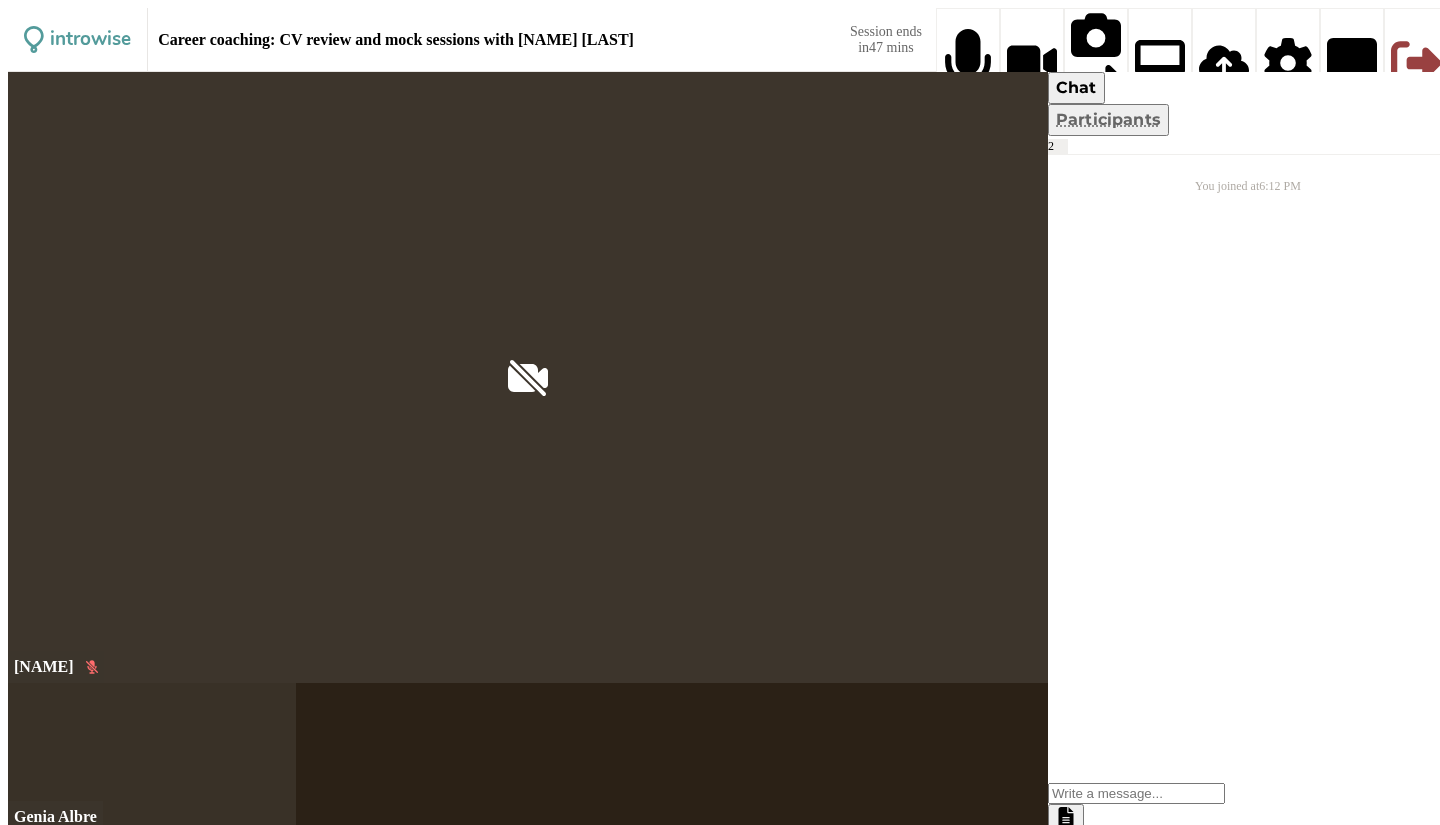 click at bounding box center (1136, 793) 